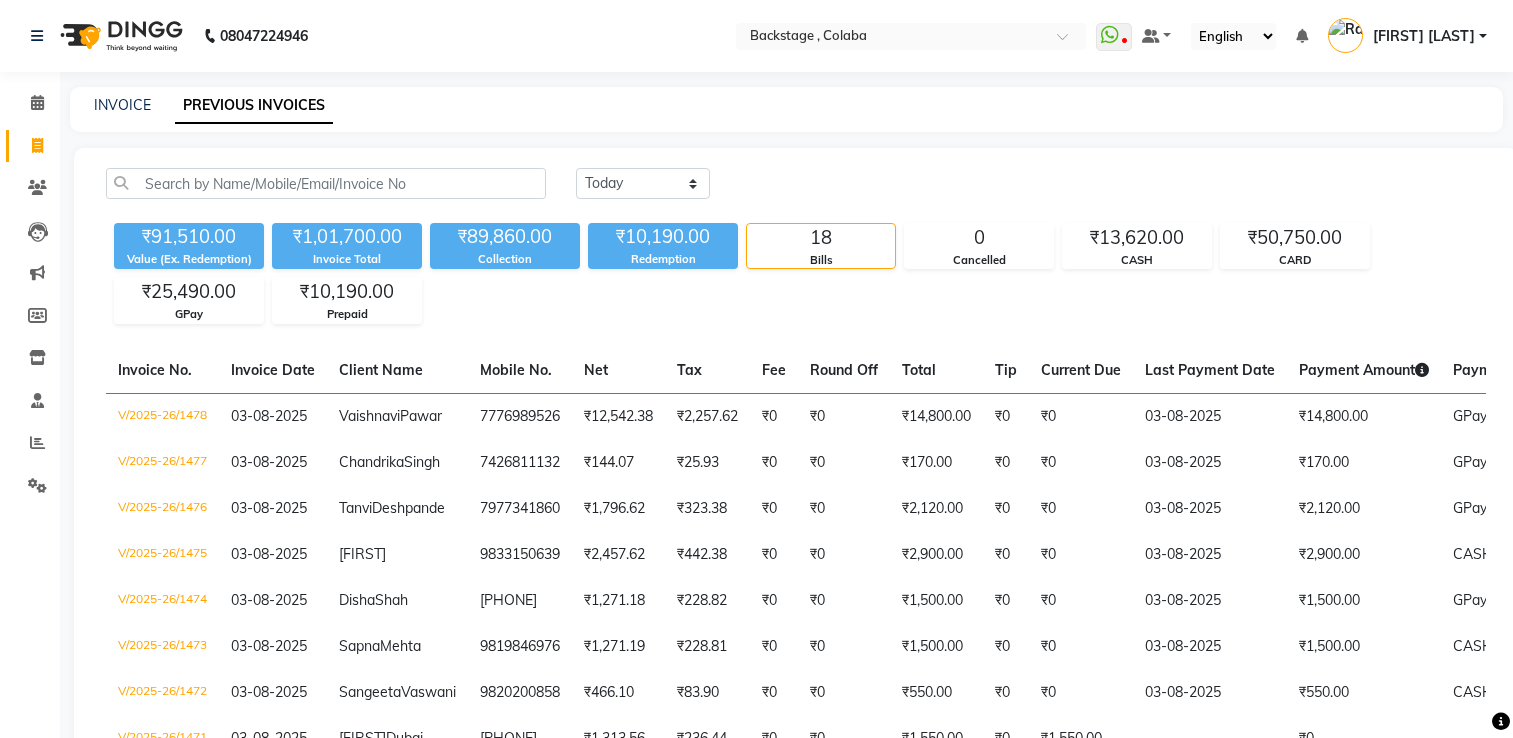 scroll, scrollTop: 253, scrollLeft: 0, axis: vertical 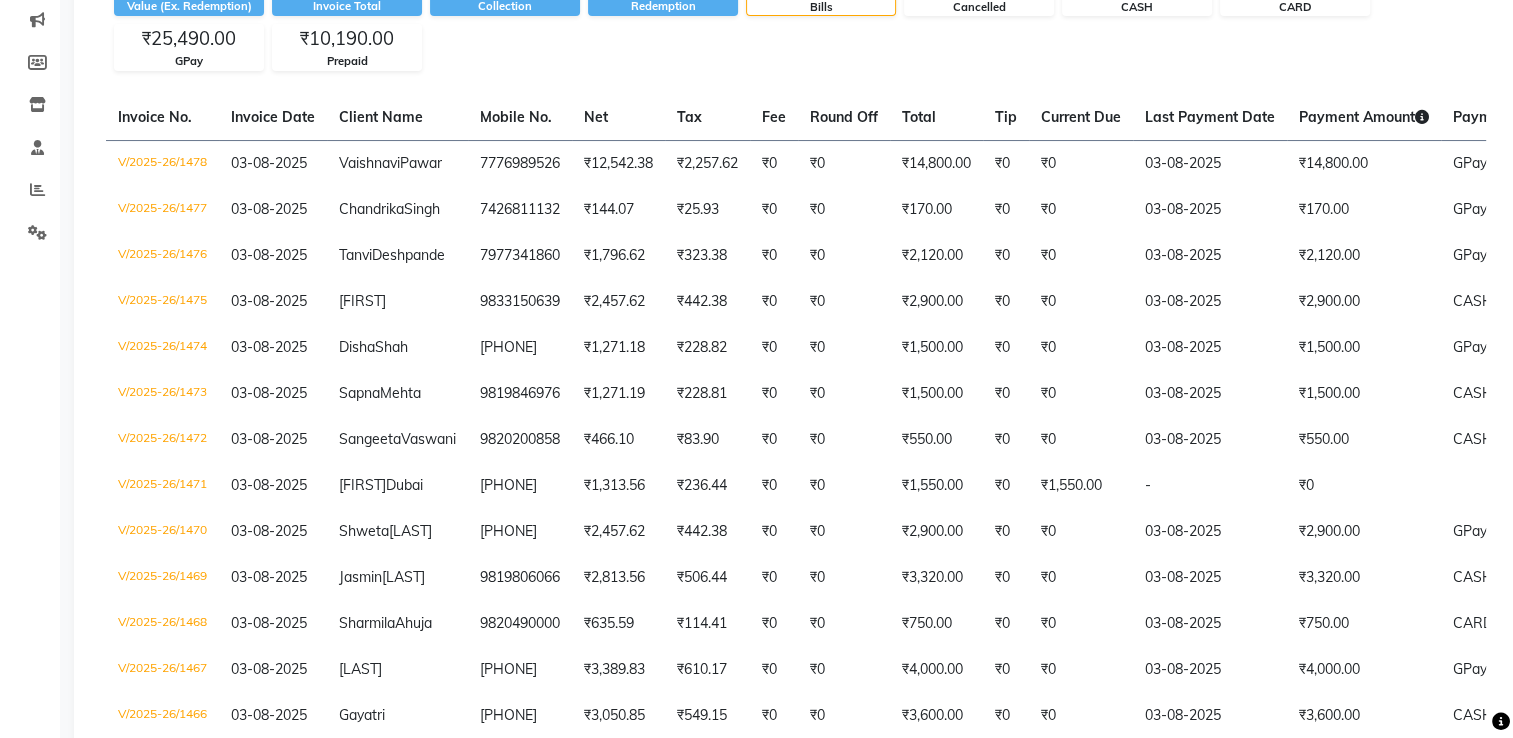 click on "Marketing" 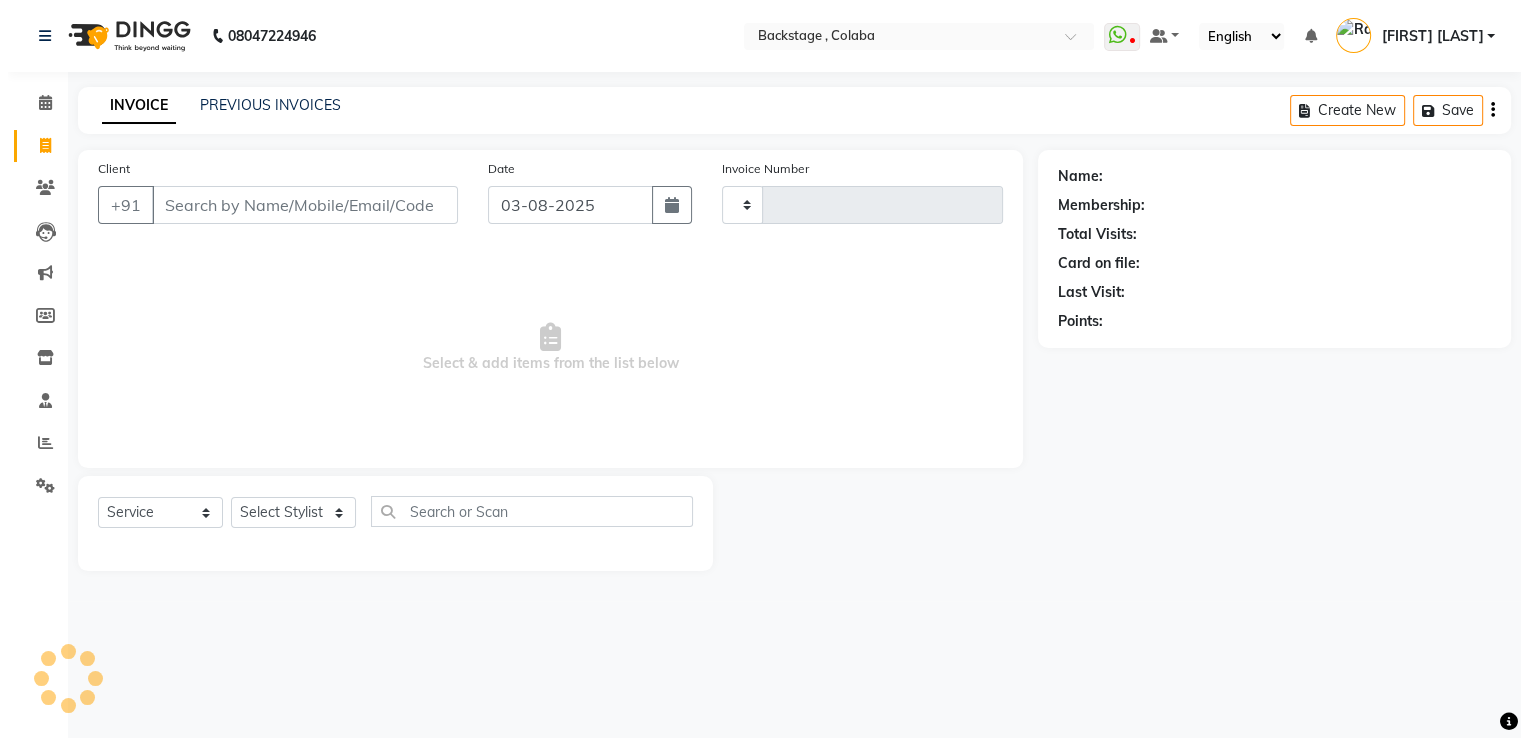 scroll, scrollTop: 0, scrollLeft: 0, axis: both 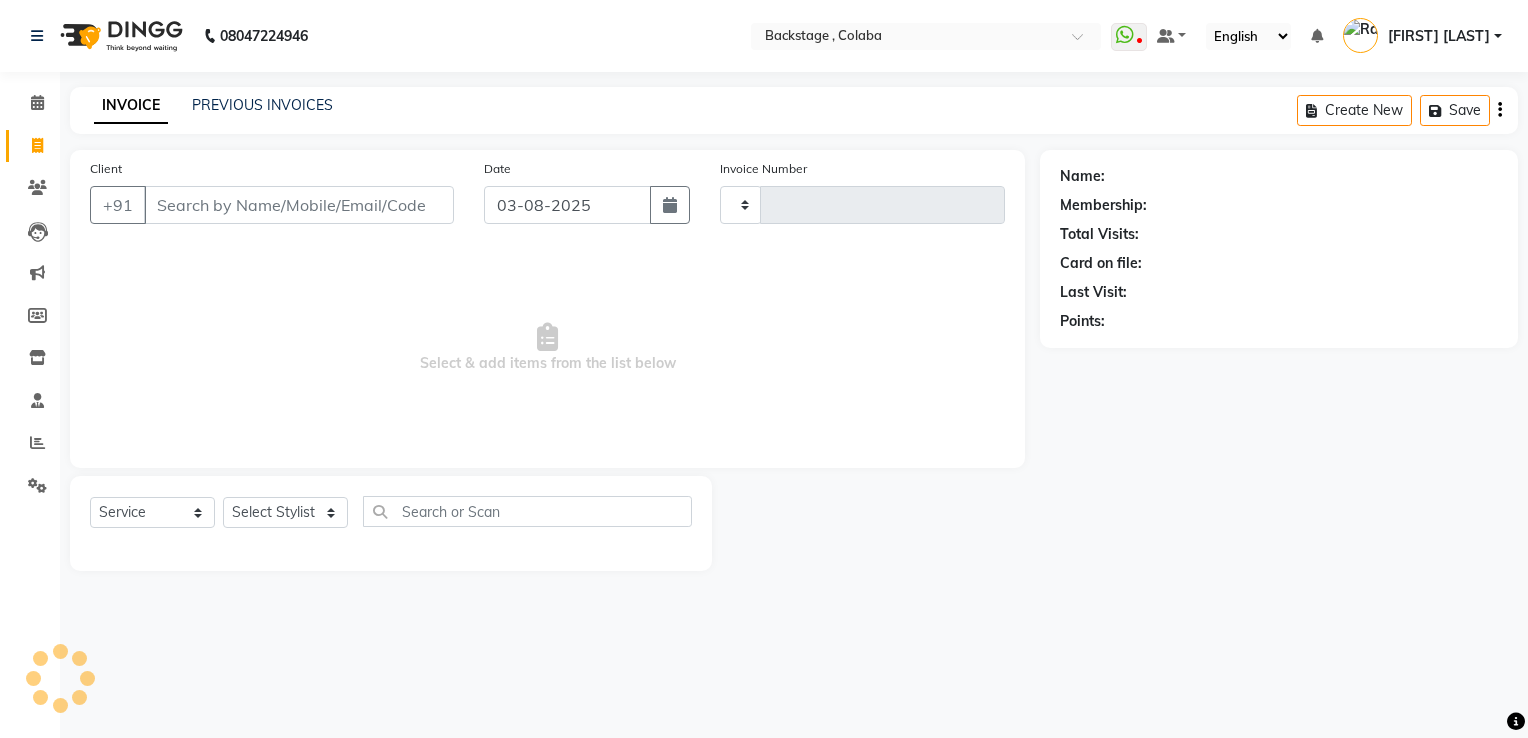 type on "1481" 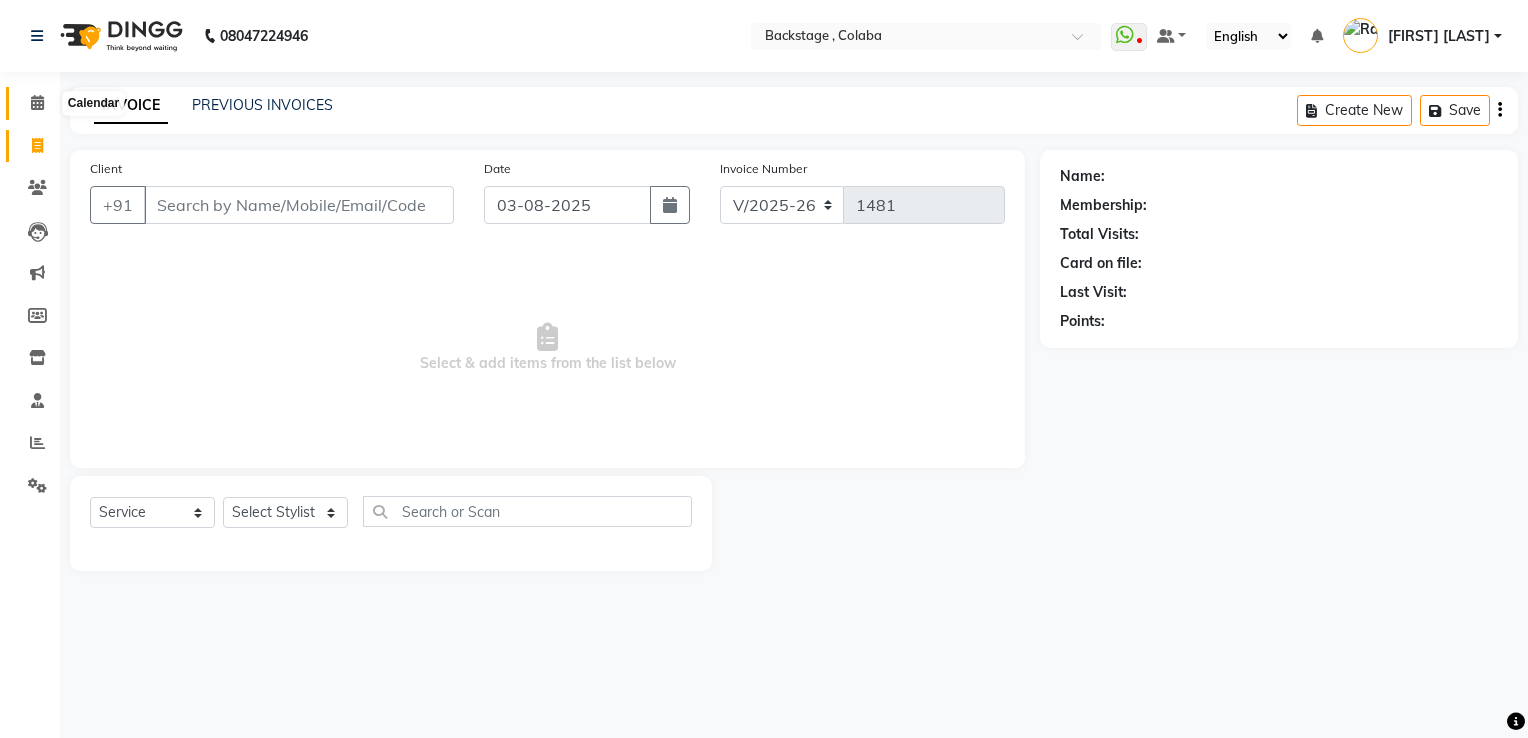 click 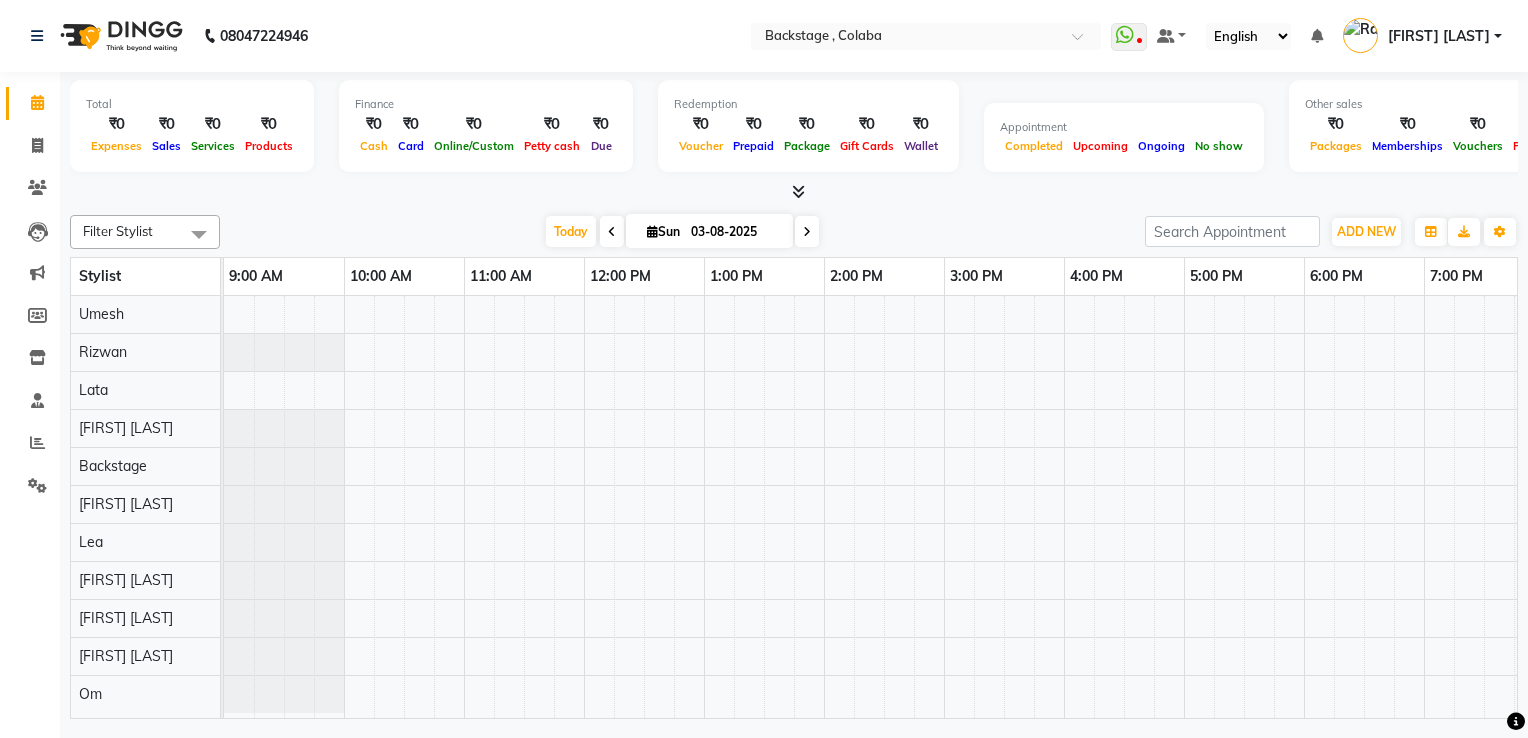 scroll, scrollTop: 0, scrollLeft: 0, axis: both 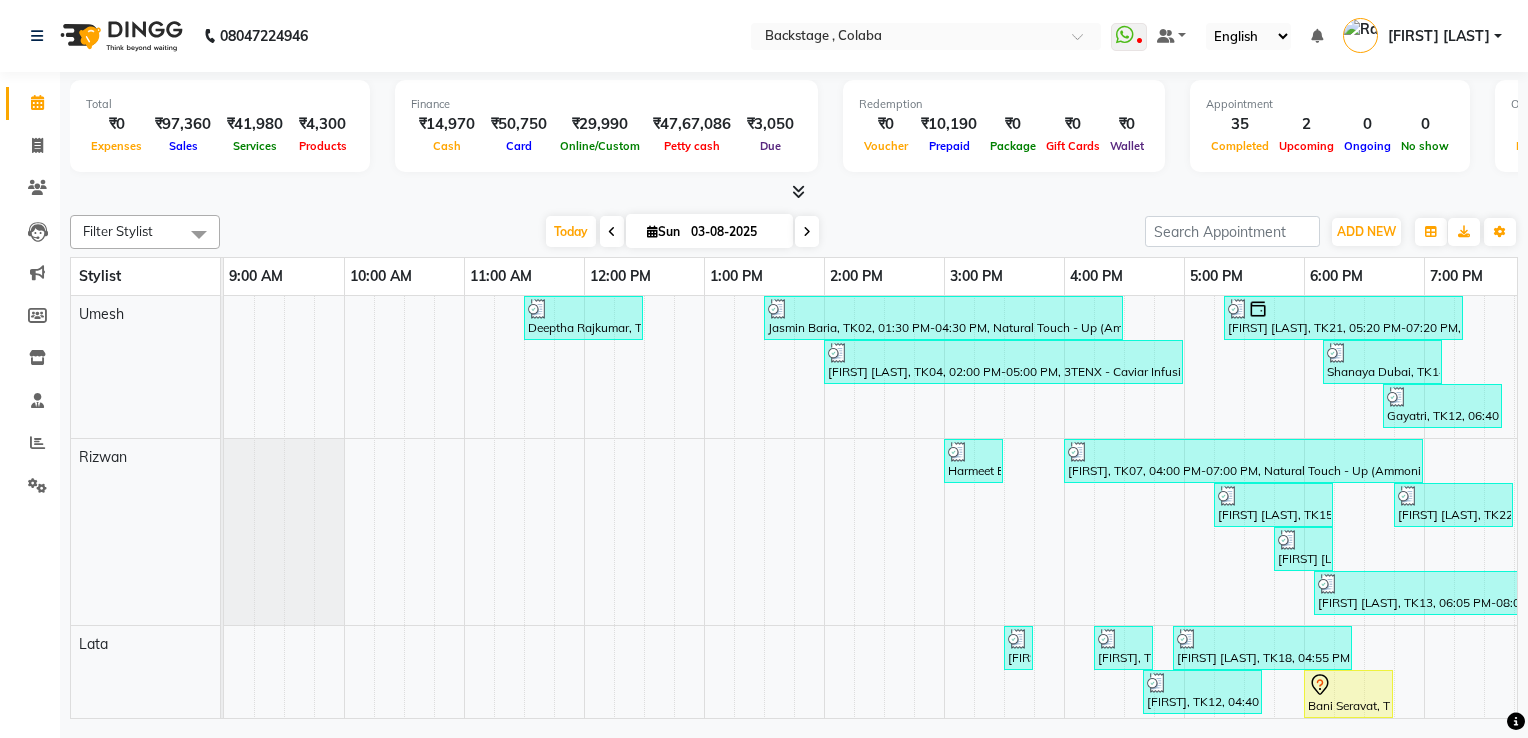 click at bounding box center [807, 232] 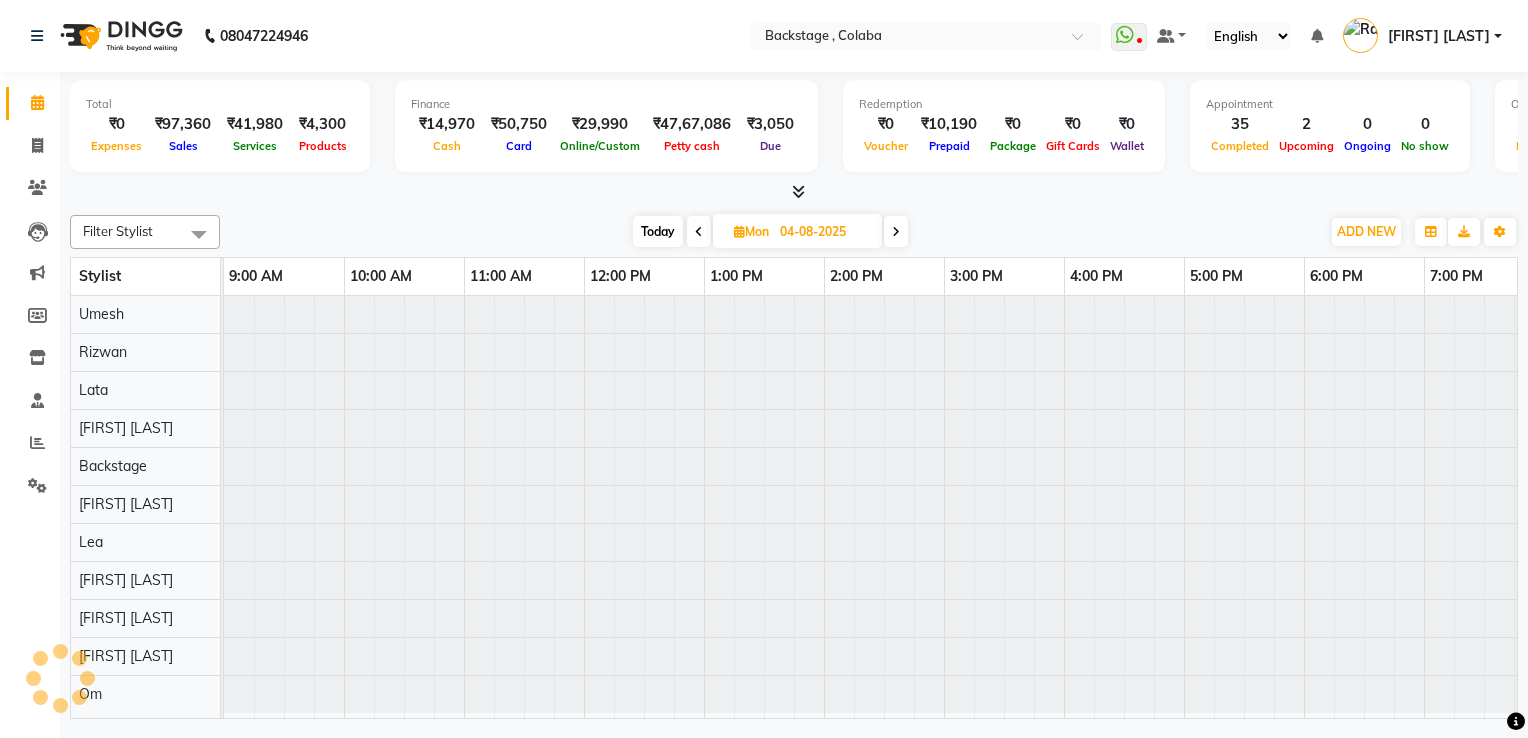 scroll, scrollTop: 0, scrollLeft: 266, axis: horizontal 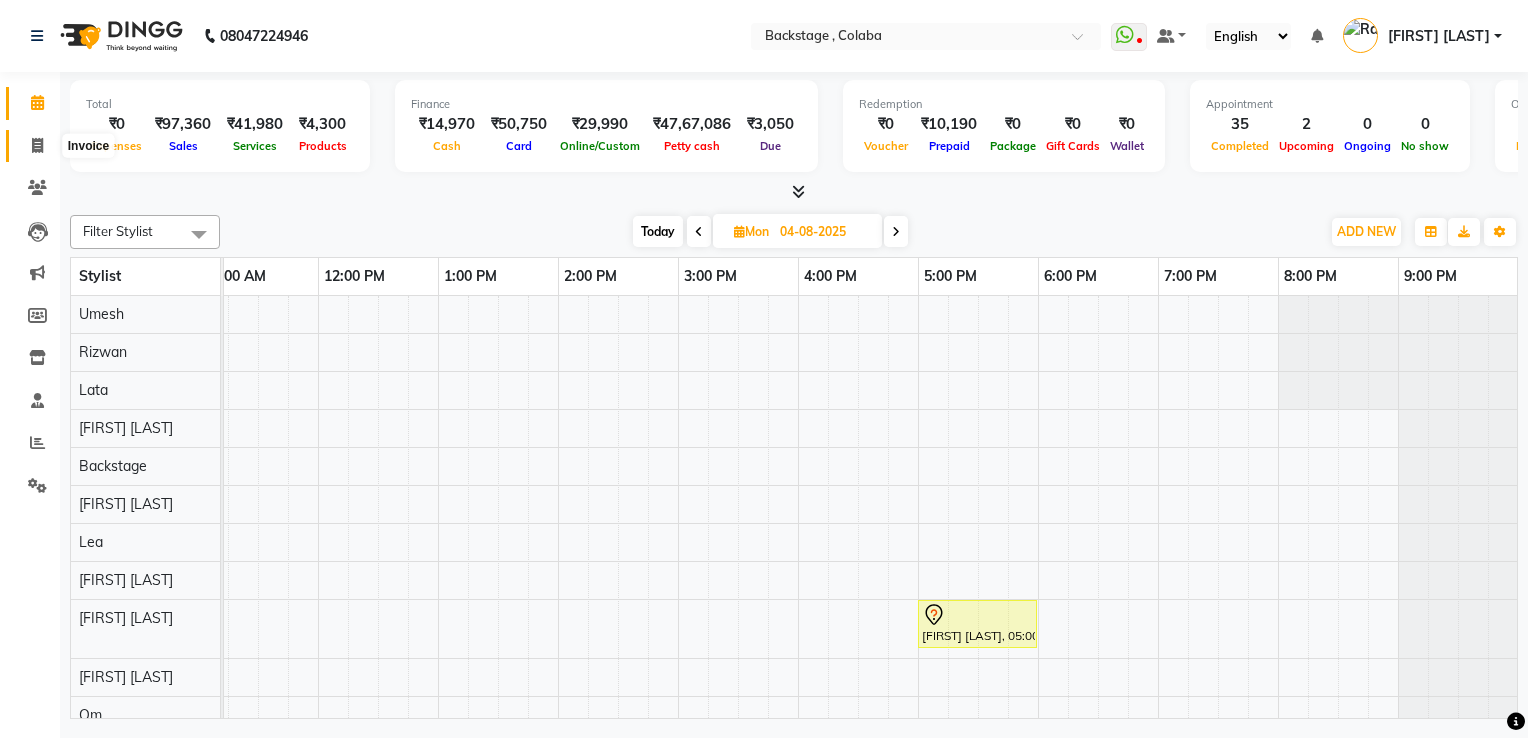 click 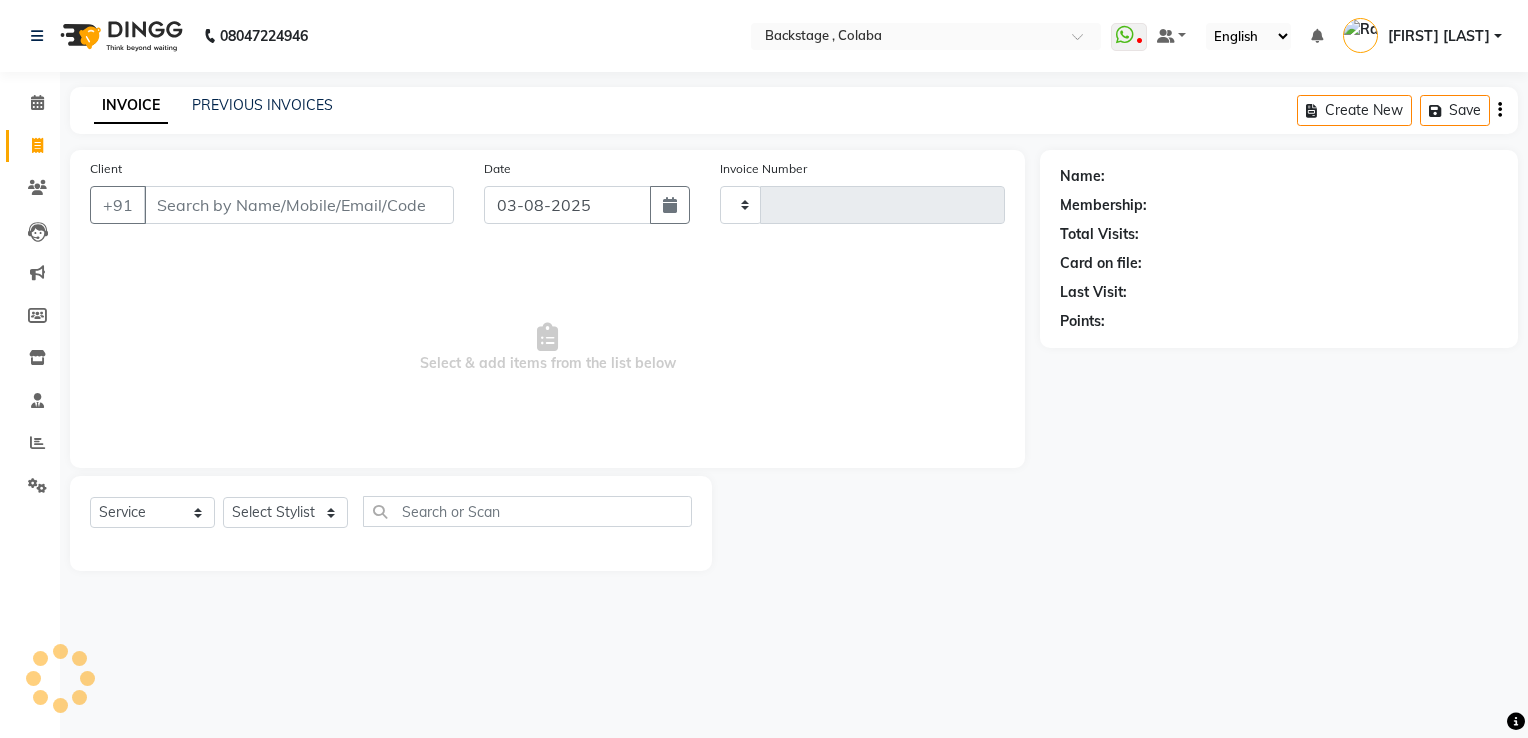 drag, startPoint x: 40, startPoint y: 149, endPoint x: 631, endPoint y: 273, distance: 603.86835 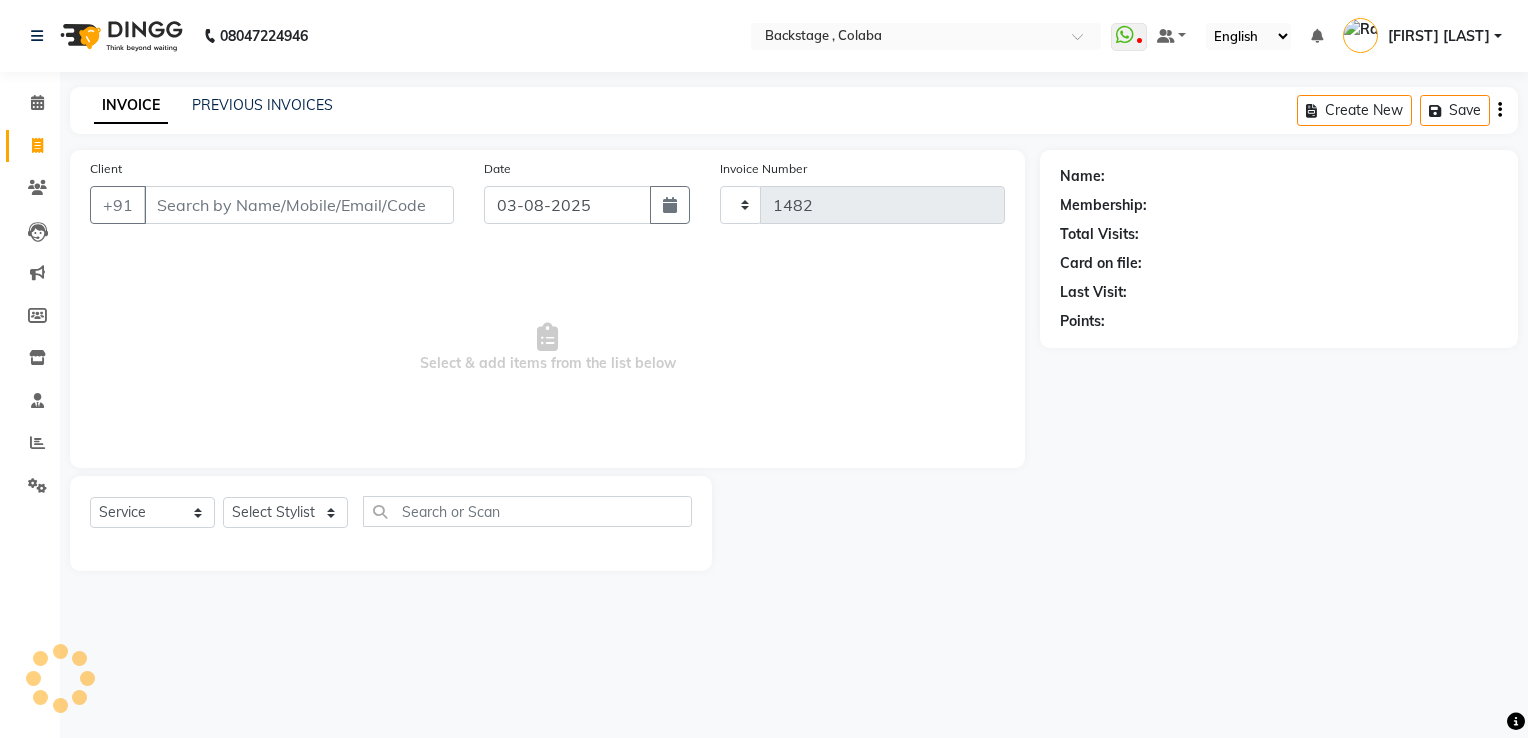 select on "5451" 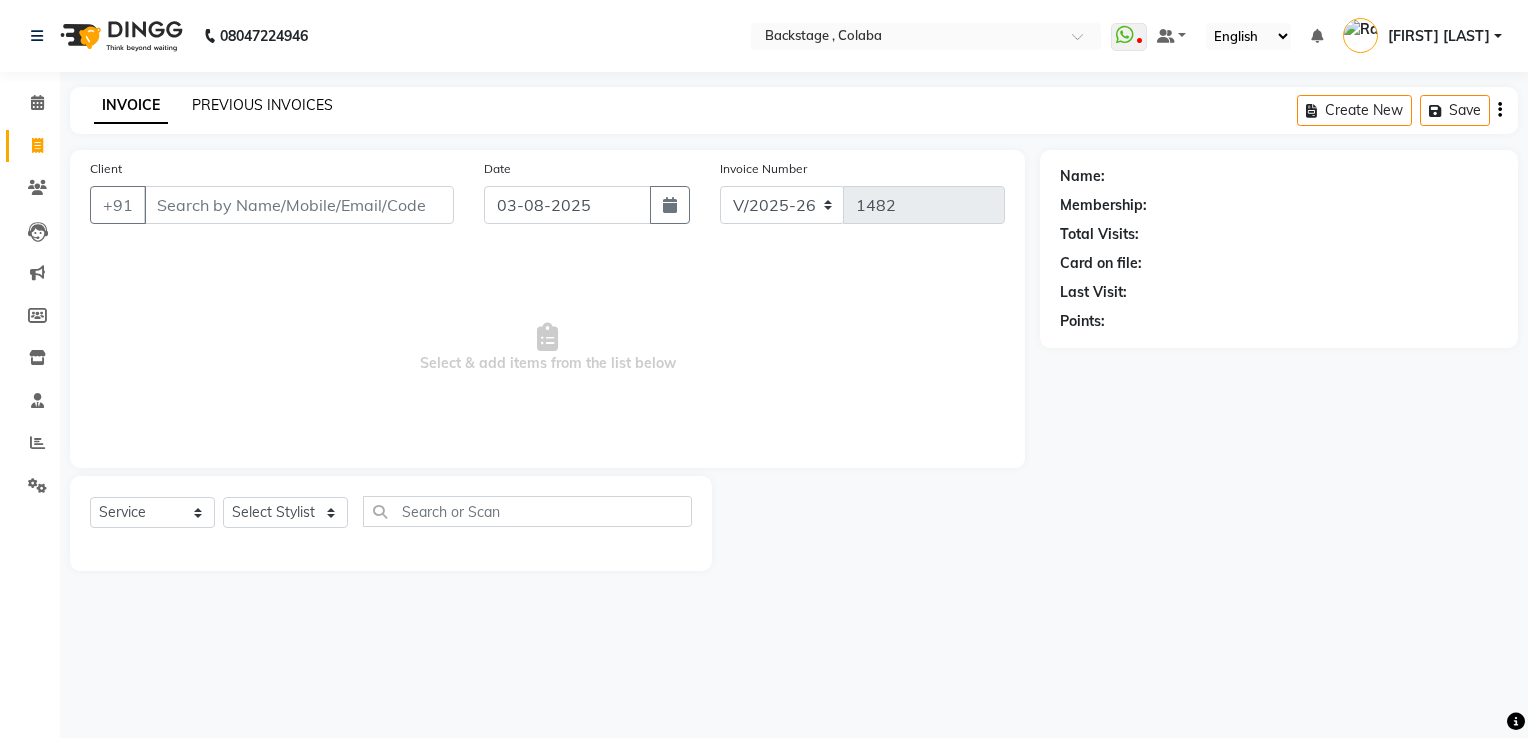 click on "PREVIOUS INVOICES" 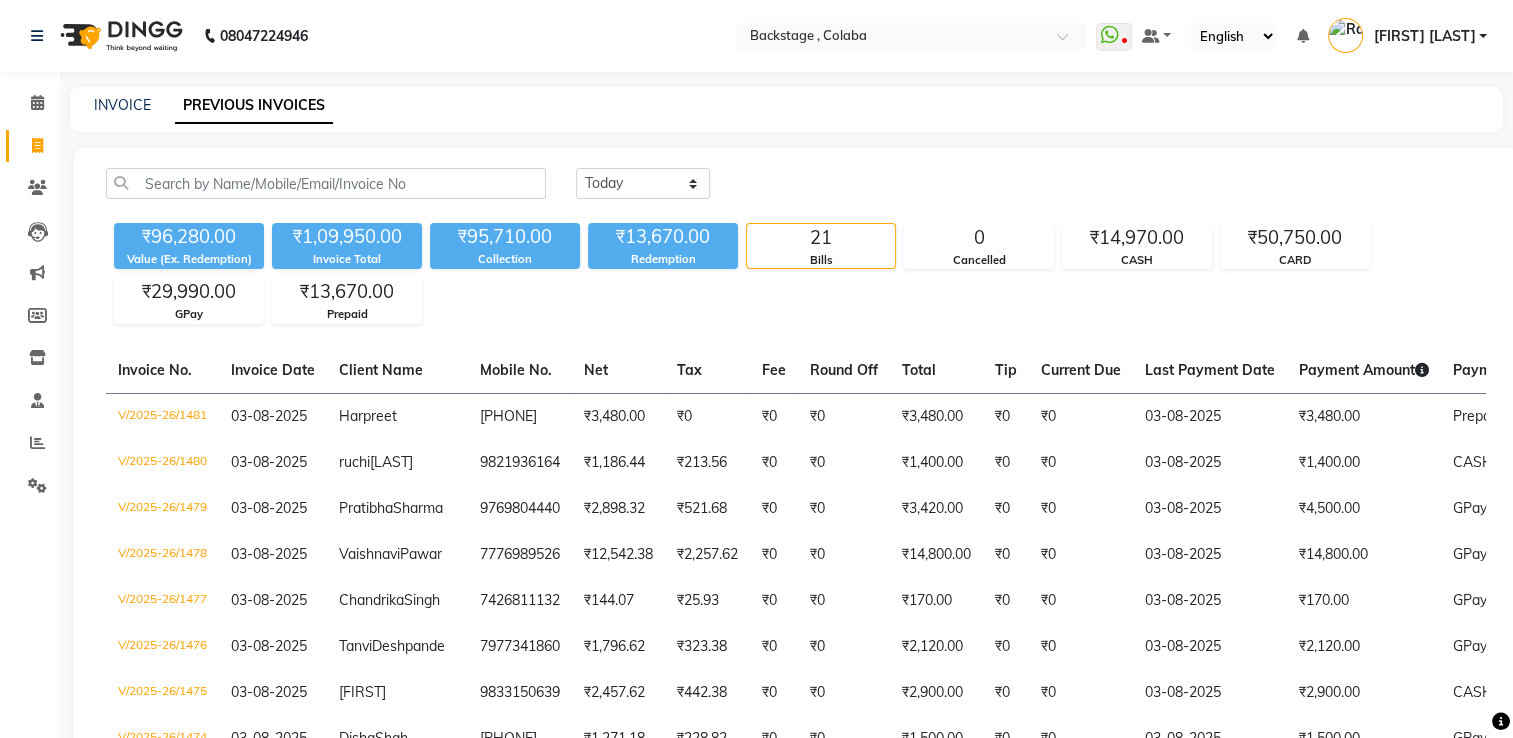 click on "[PHONE] Select Location × Backstage , Colaba  WhatsApp Status  ✕ Status:  Disconnected Most Recent Message: 29-09-2024     05:59 PM Recent Service Activity: 29-09-2024     05:58 PM  [PHONE]Whatsapp Settings Default Panel My Panel English ENGLISH Español العربية मराठी हिंदी ગુજરાતી தமிழ் 中文 Notifications nothing to show [FIRST] [LAST] Manage Profile Change Password Sign out  Version:3.15.11" 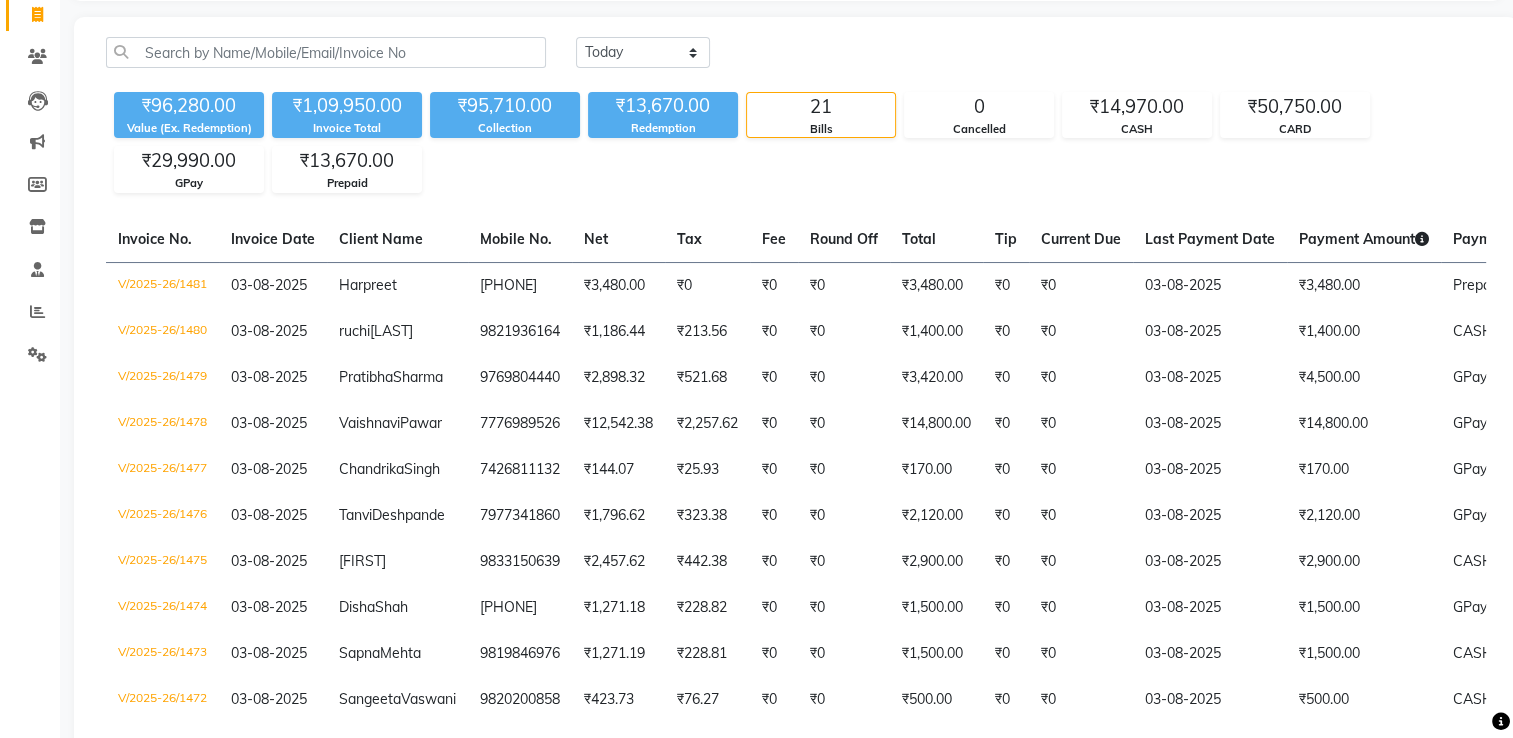 scroll, scrollTop: 132, scrollLeft: 0, axis: vertical 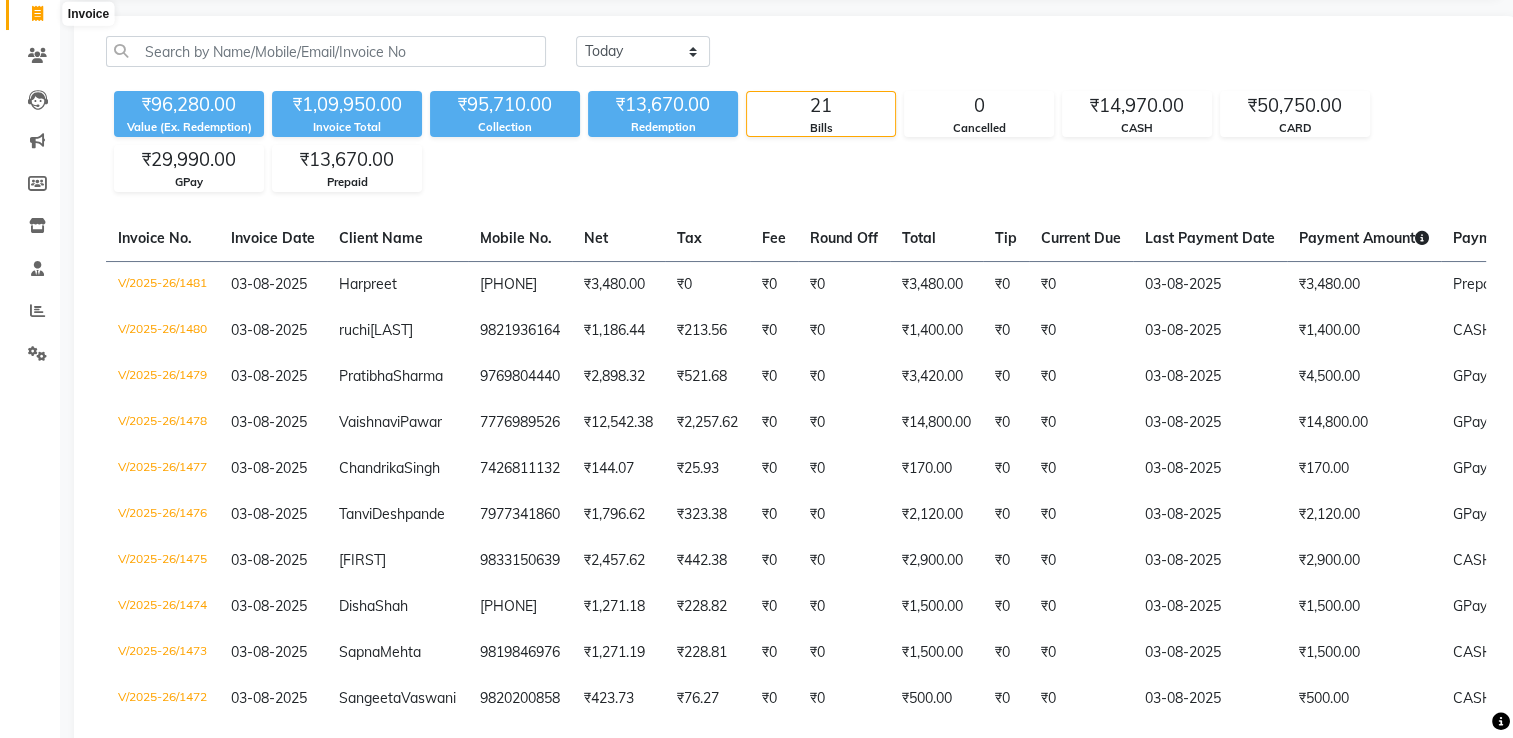 click 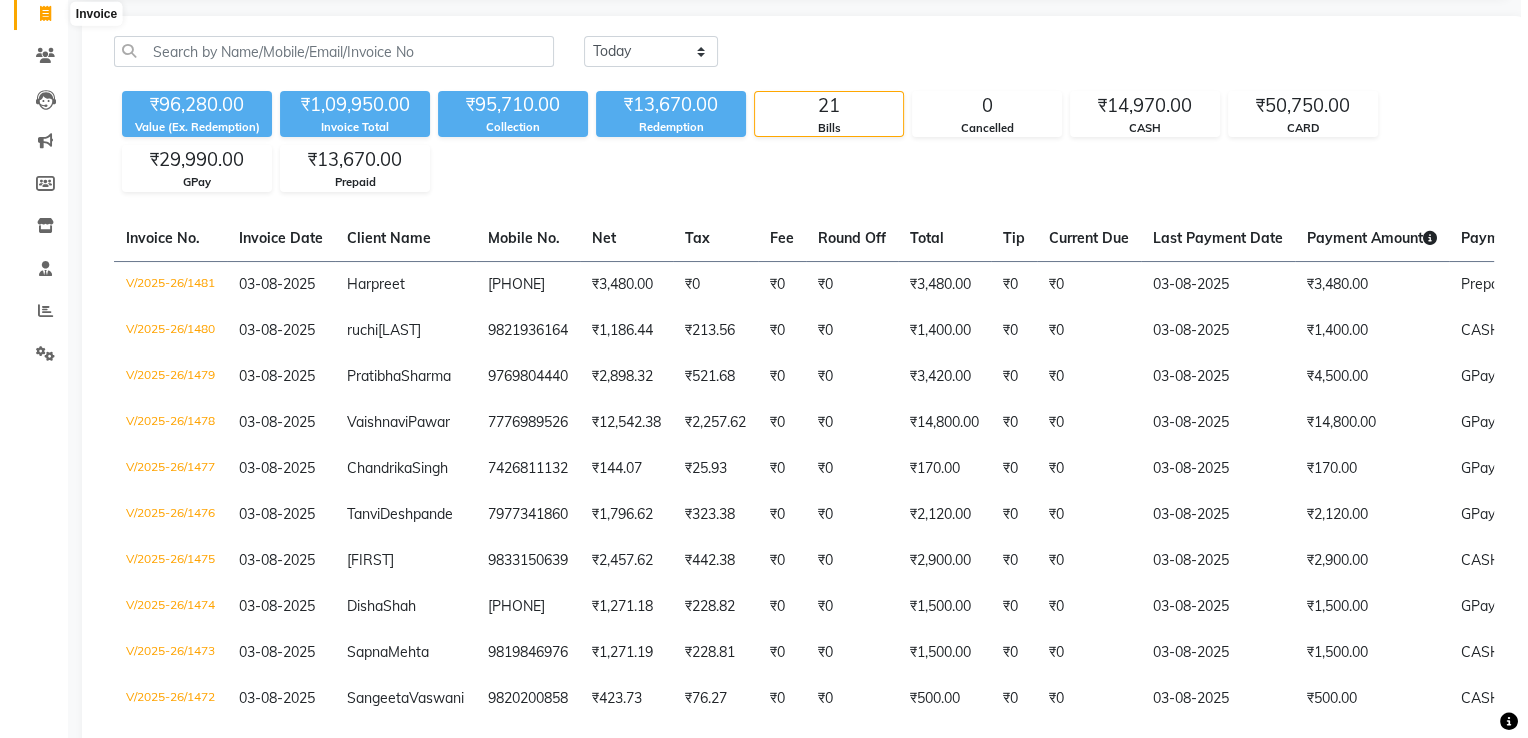 scroll, scrollTop: 0, scrollLeft: 0, axis: both 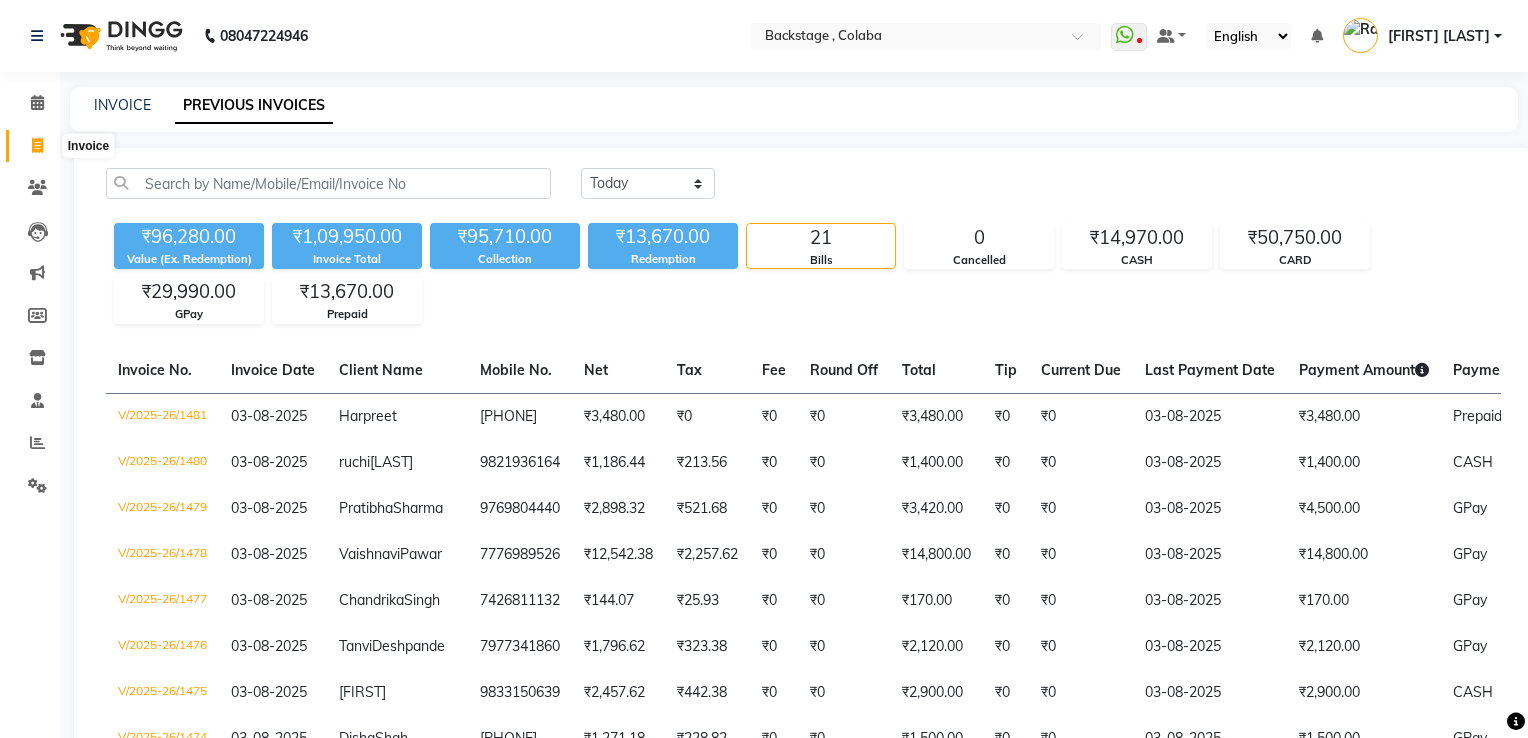 select on "service" 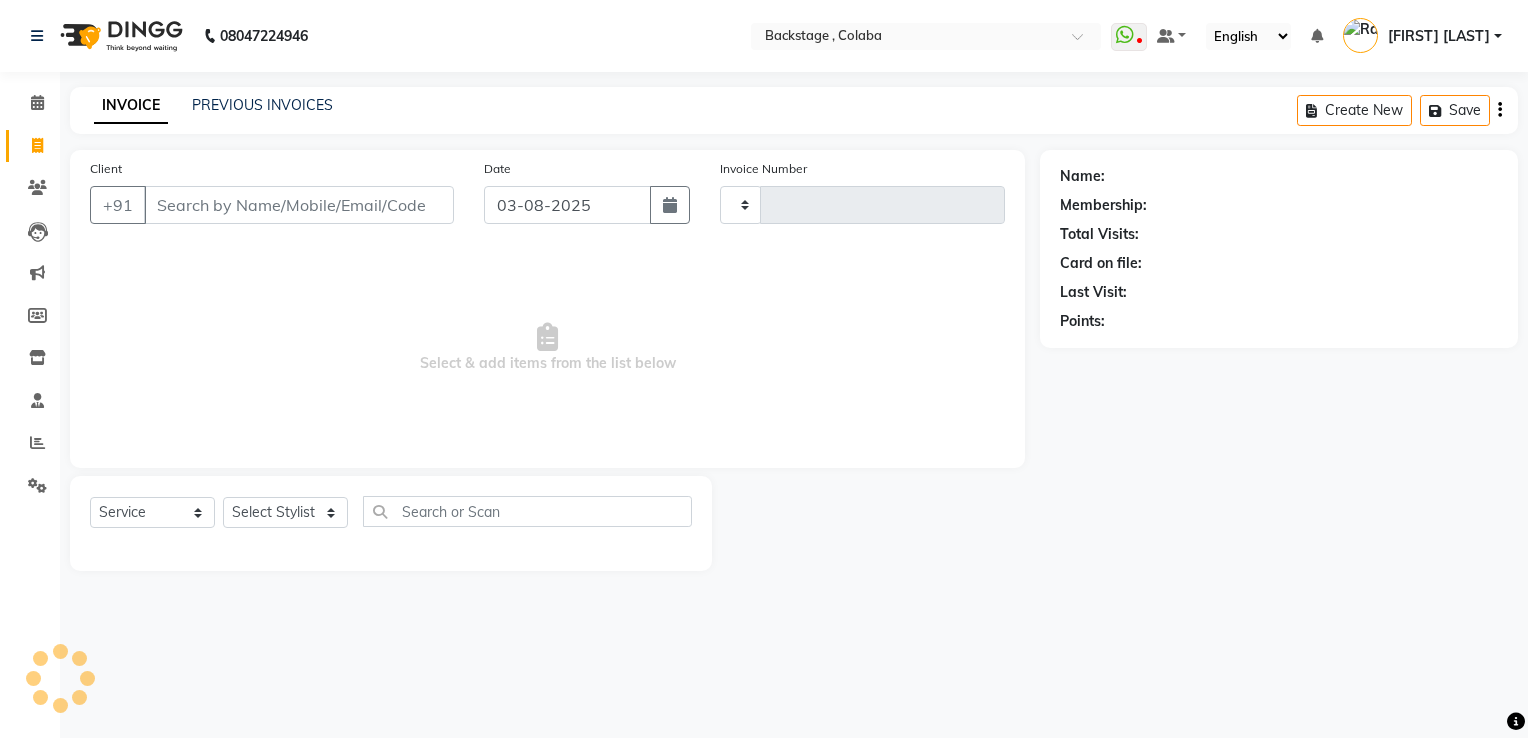 type on "1482" 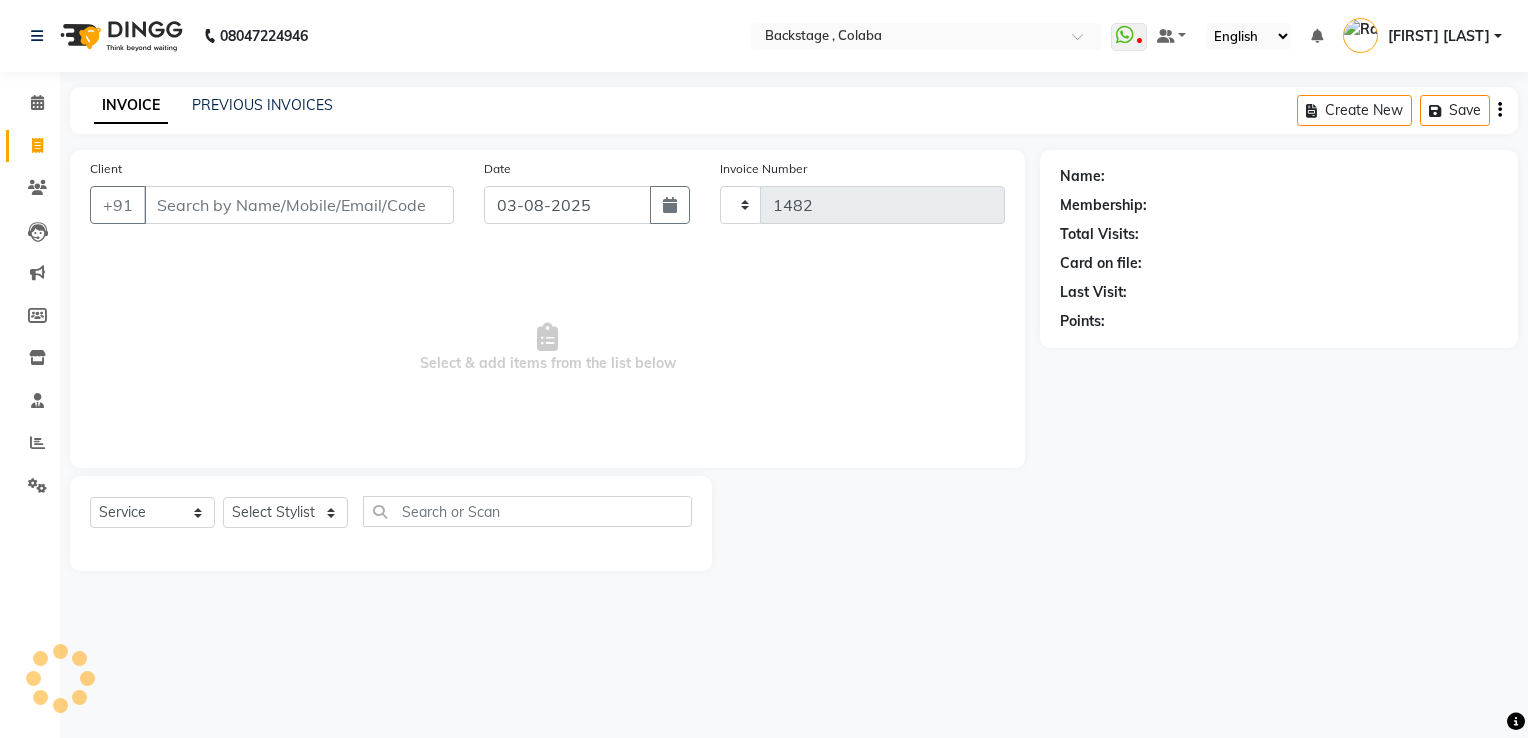 select on "5451" 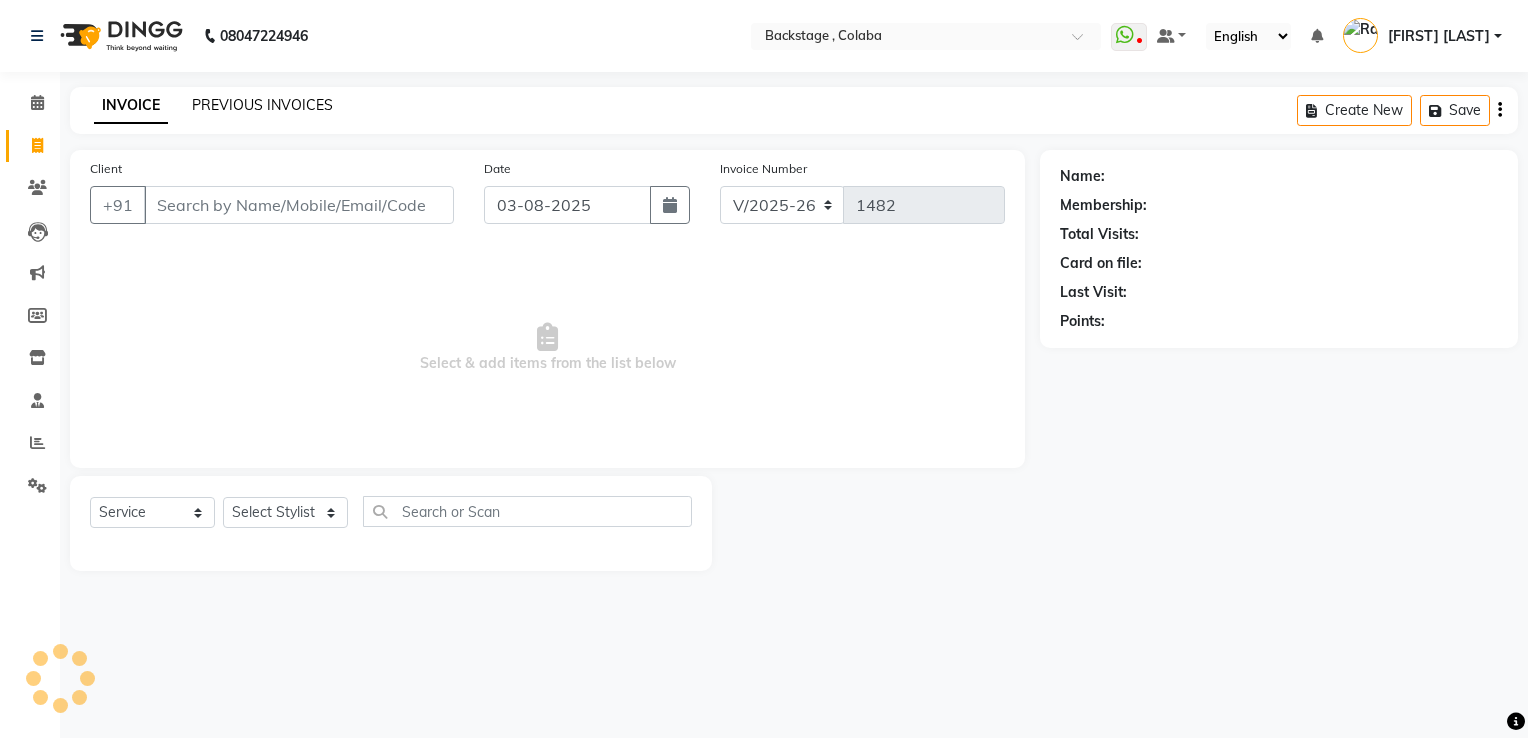 click on "PREVIOUS INVOICES" 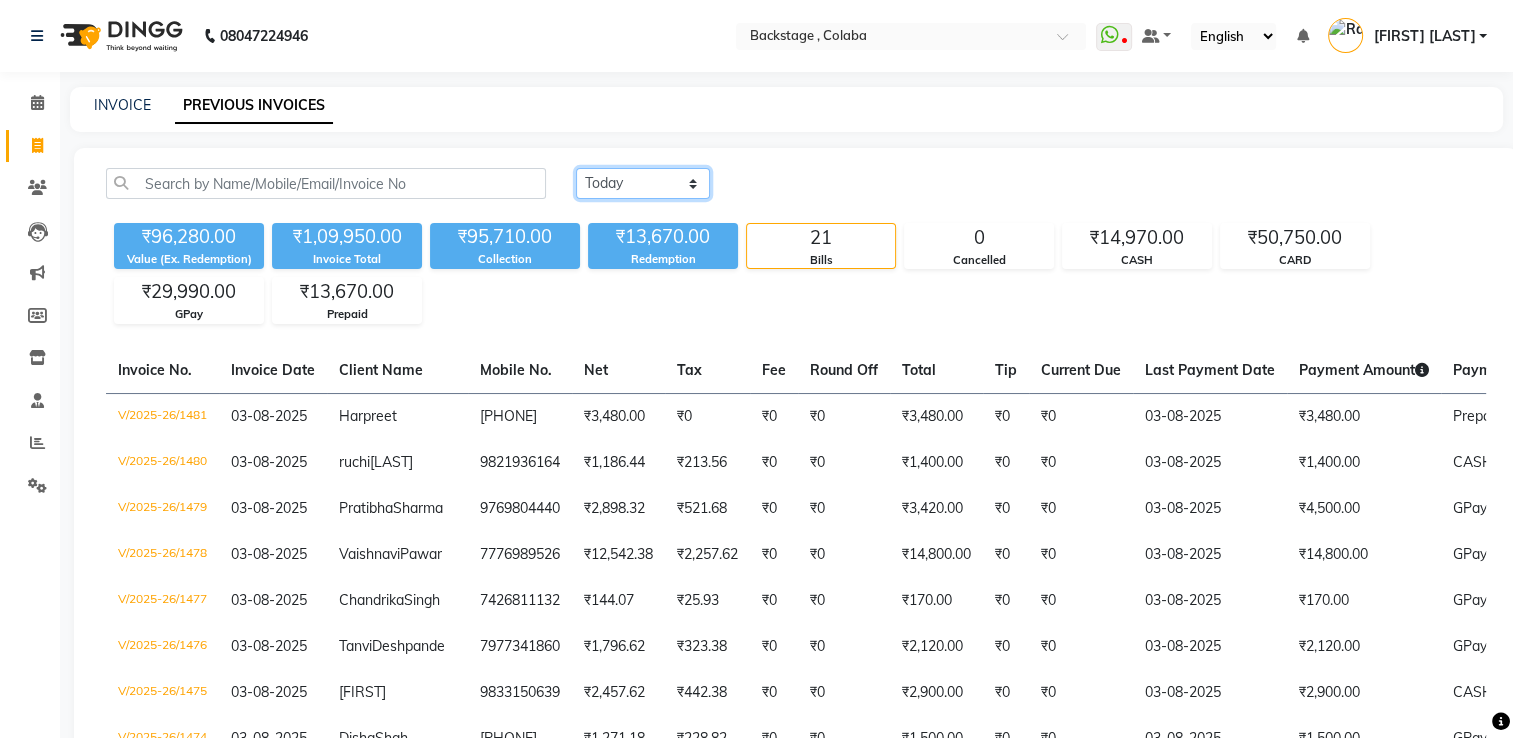 click on "Today Yesterday Custom Range" 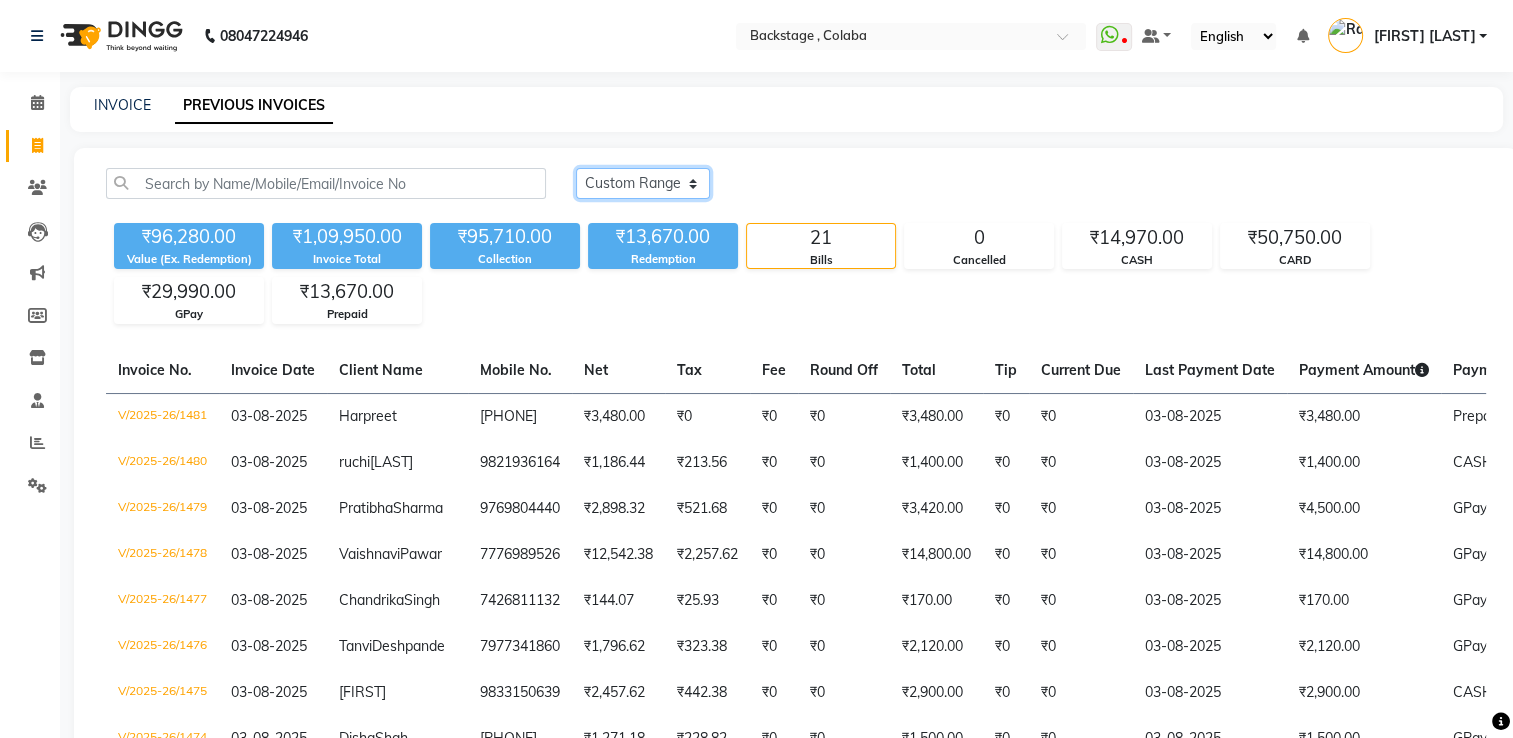click on "Today Yesterday Custom Range" 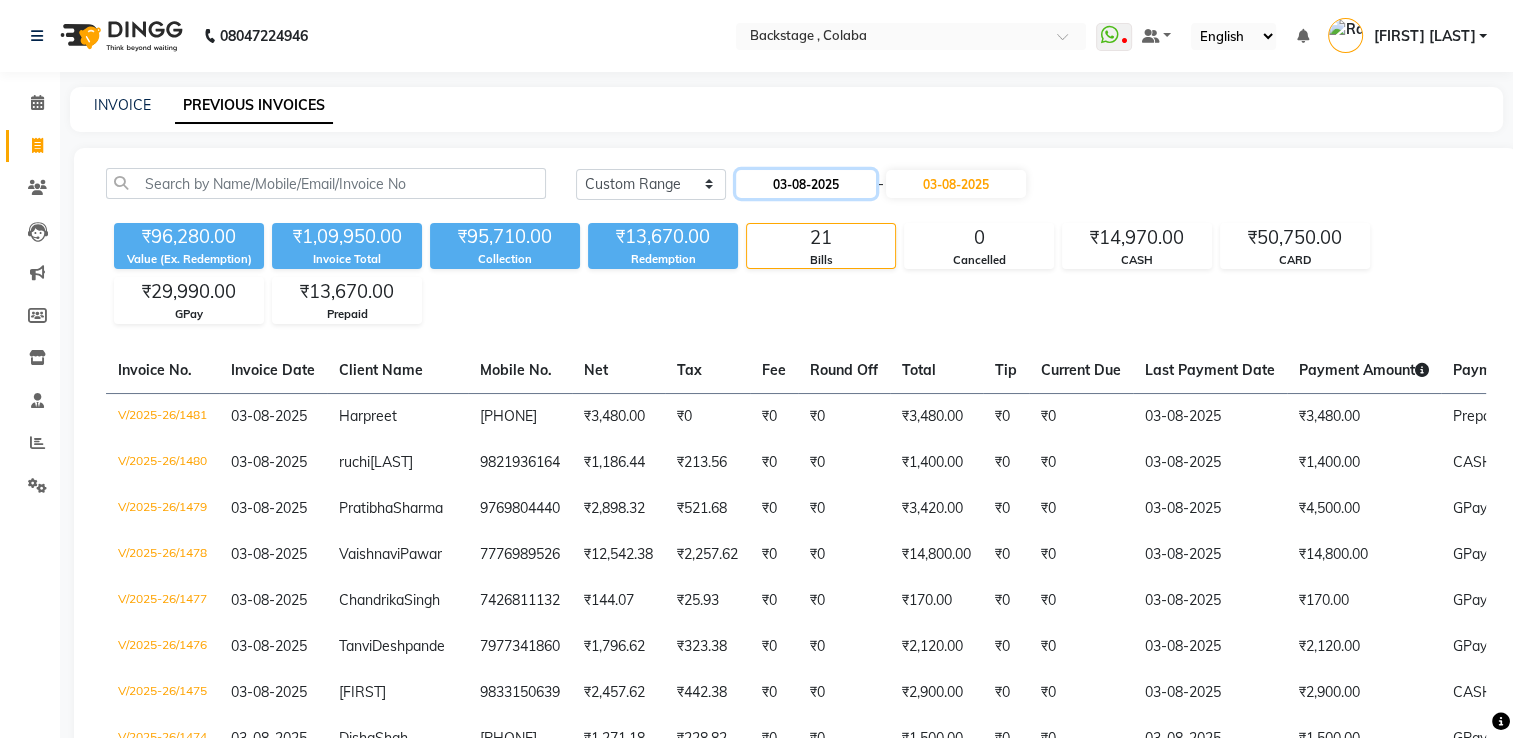 click on "03-08-2025" 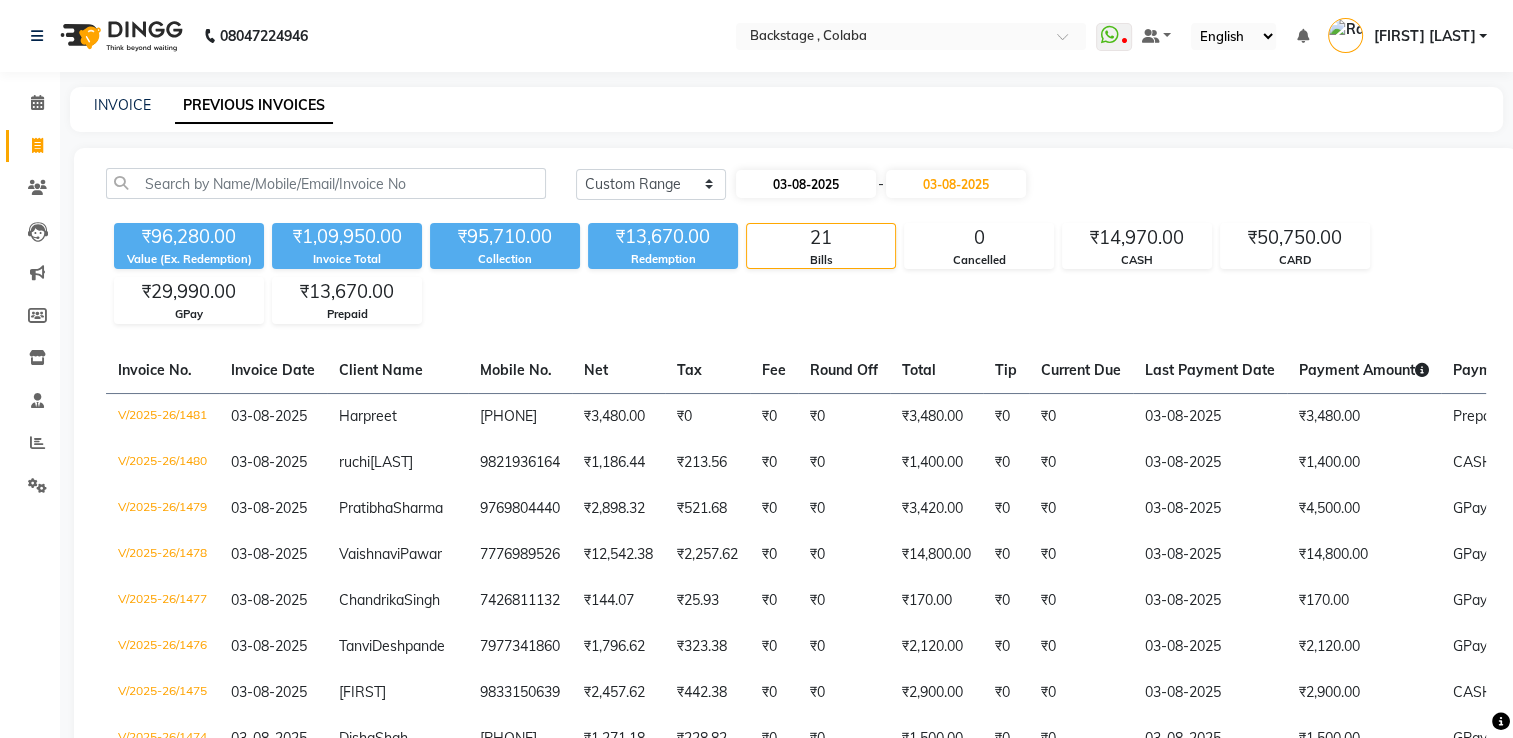 select on "8" 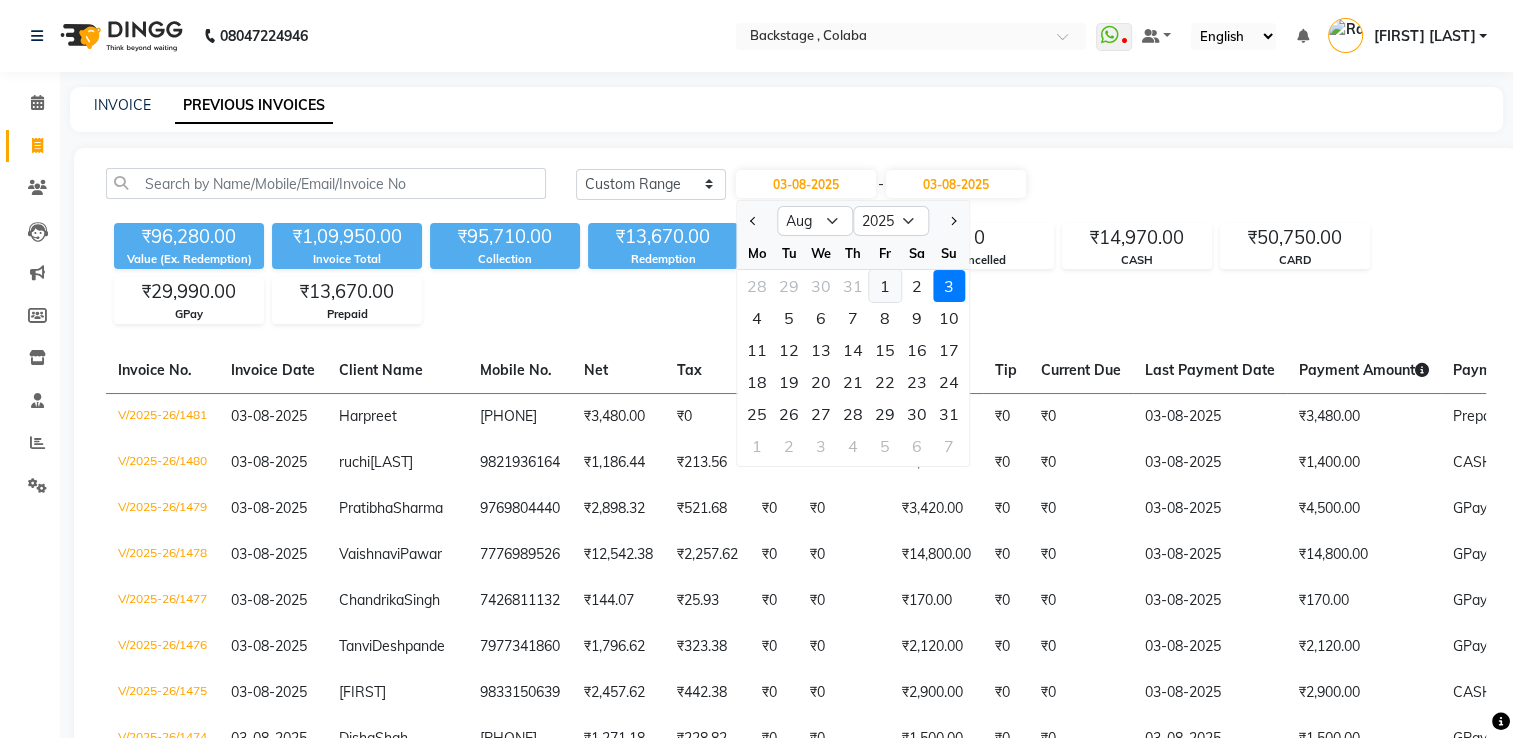 click on "1" 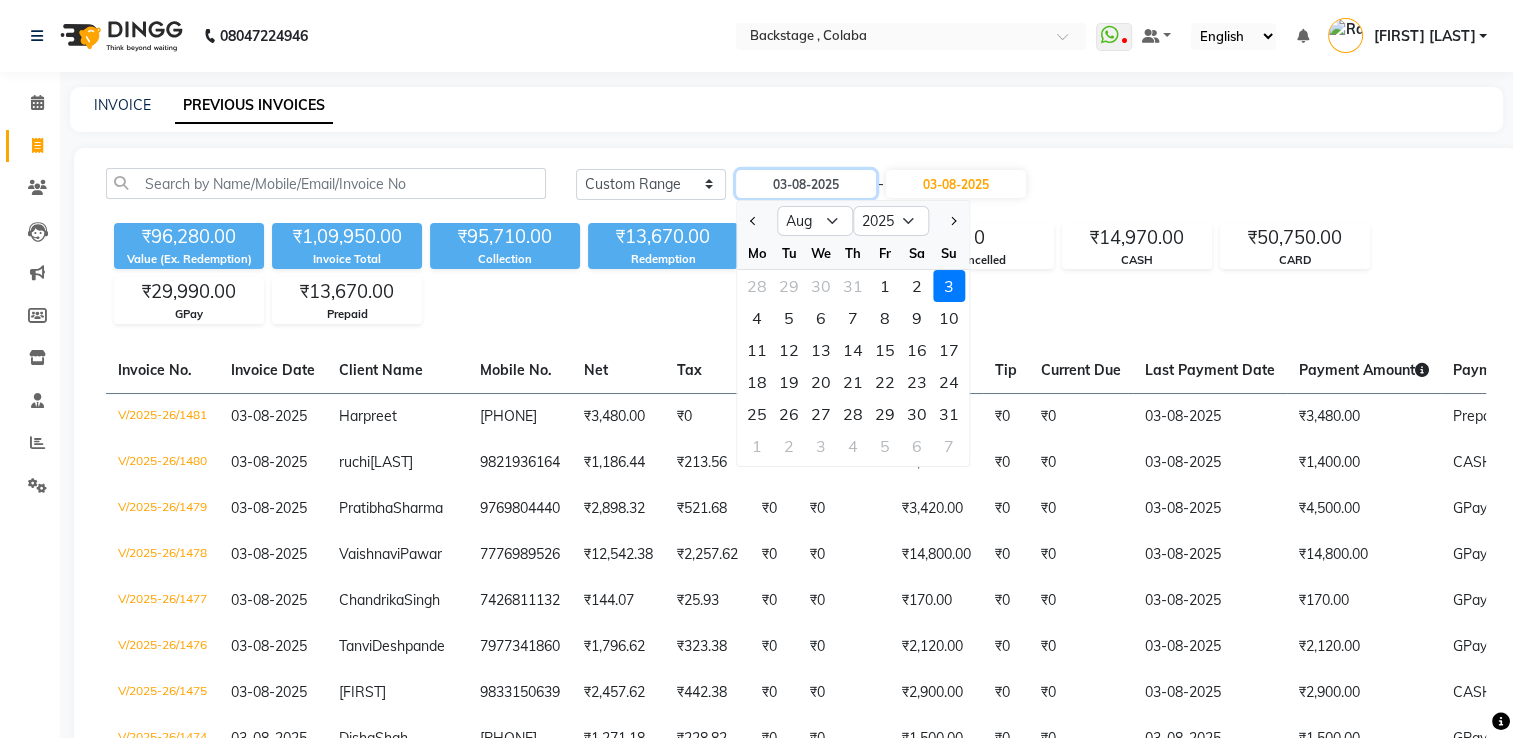 type on "01-08-2025" 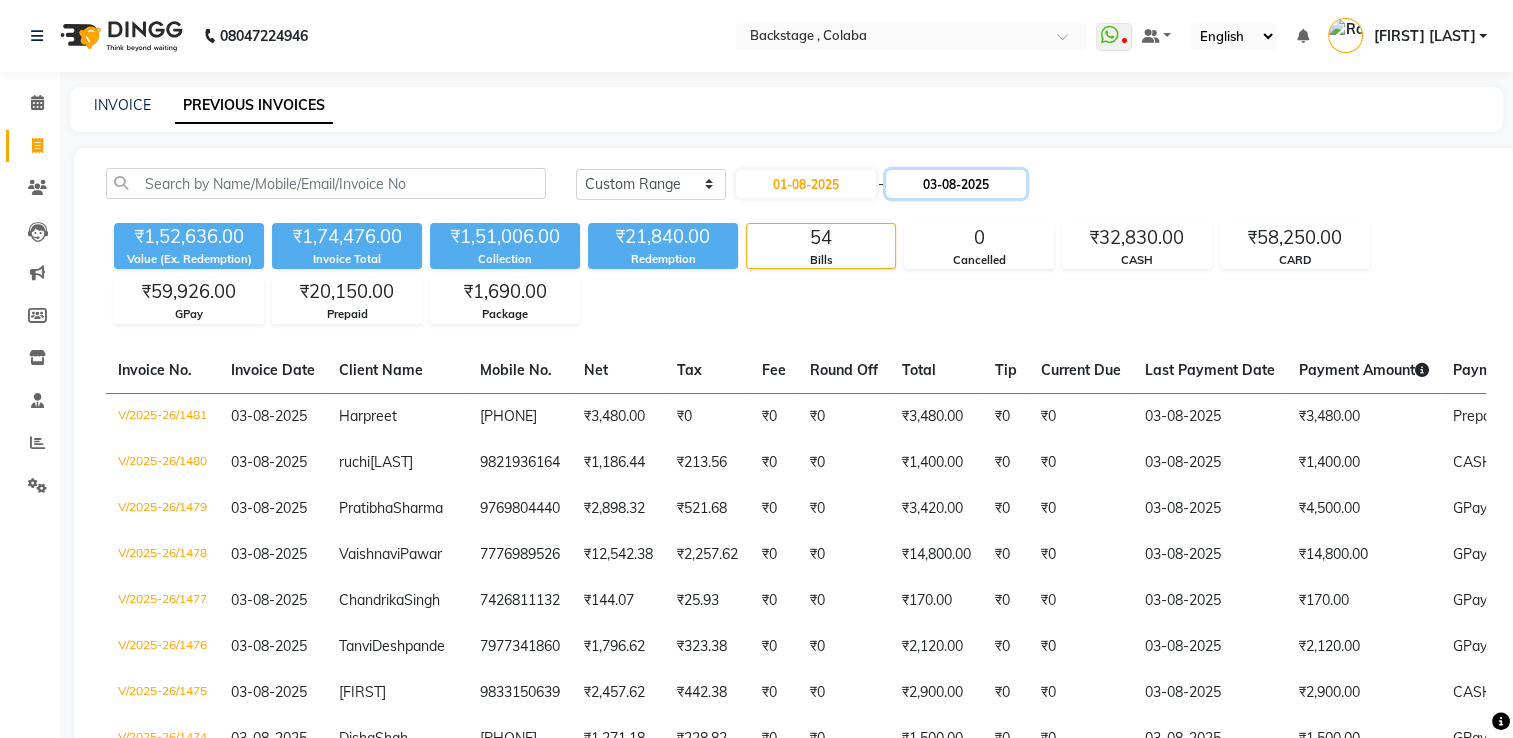 click on "03-08-2025" 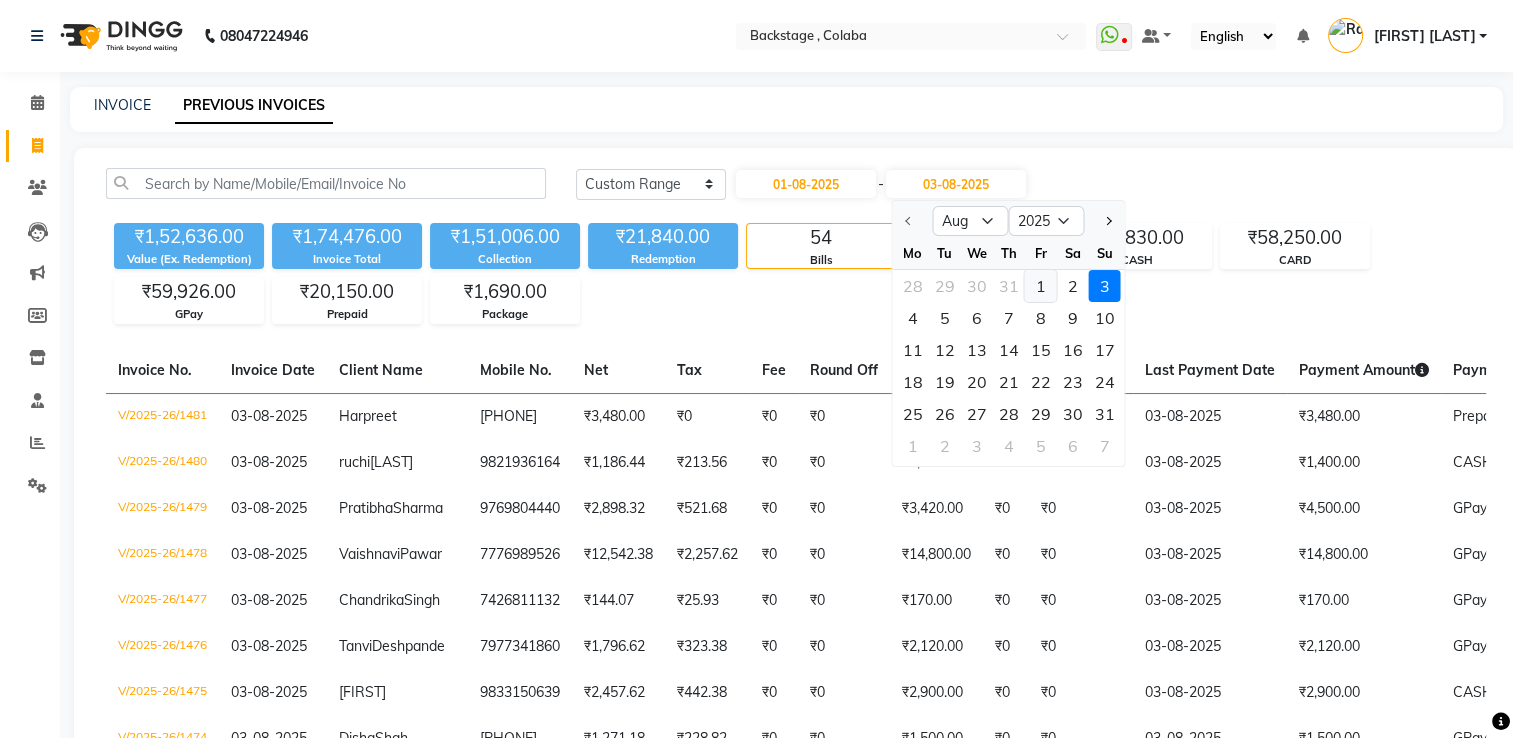 click on "1" 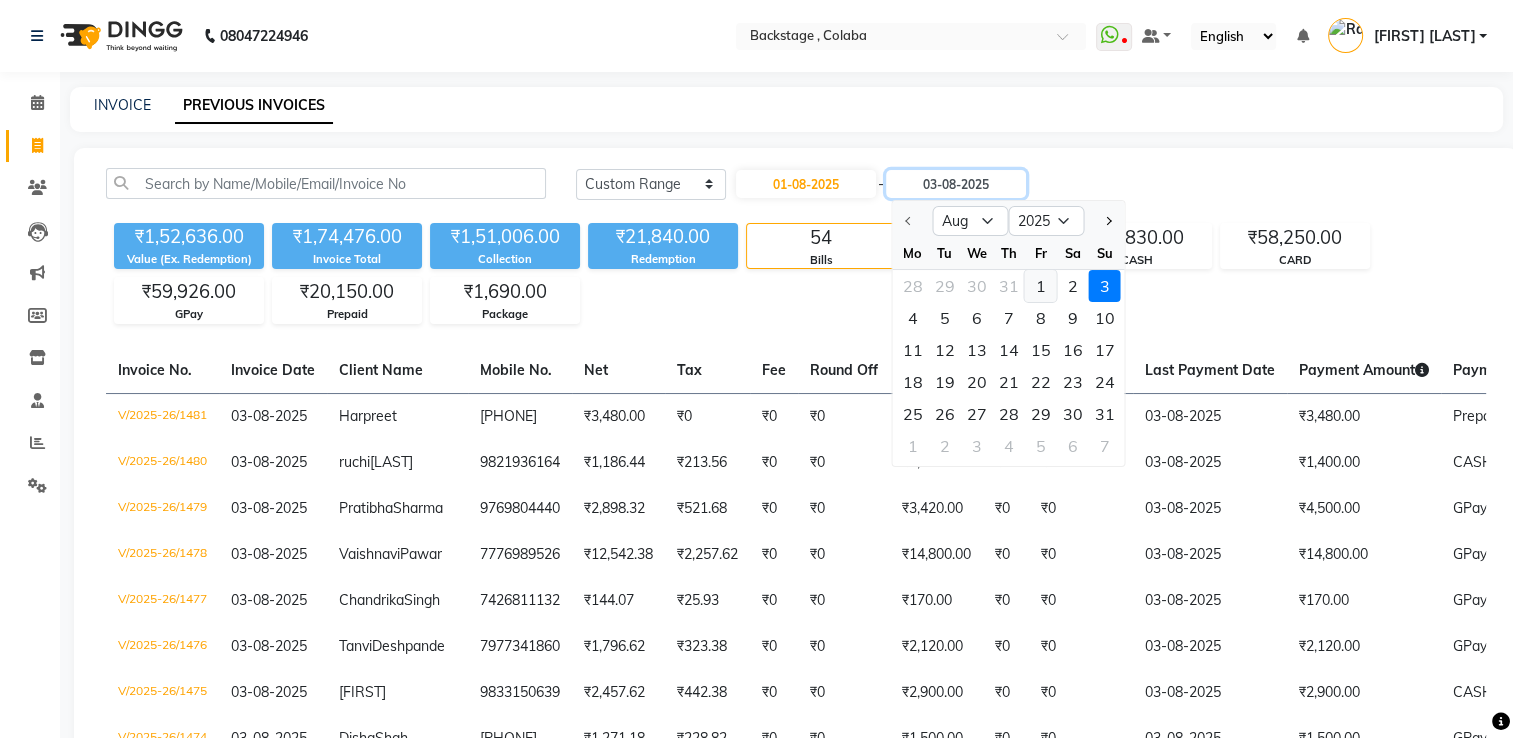 type on "01-08-2025" 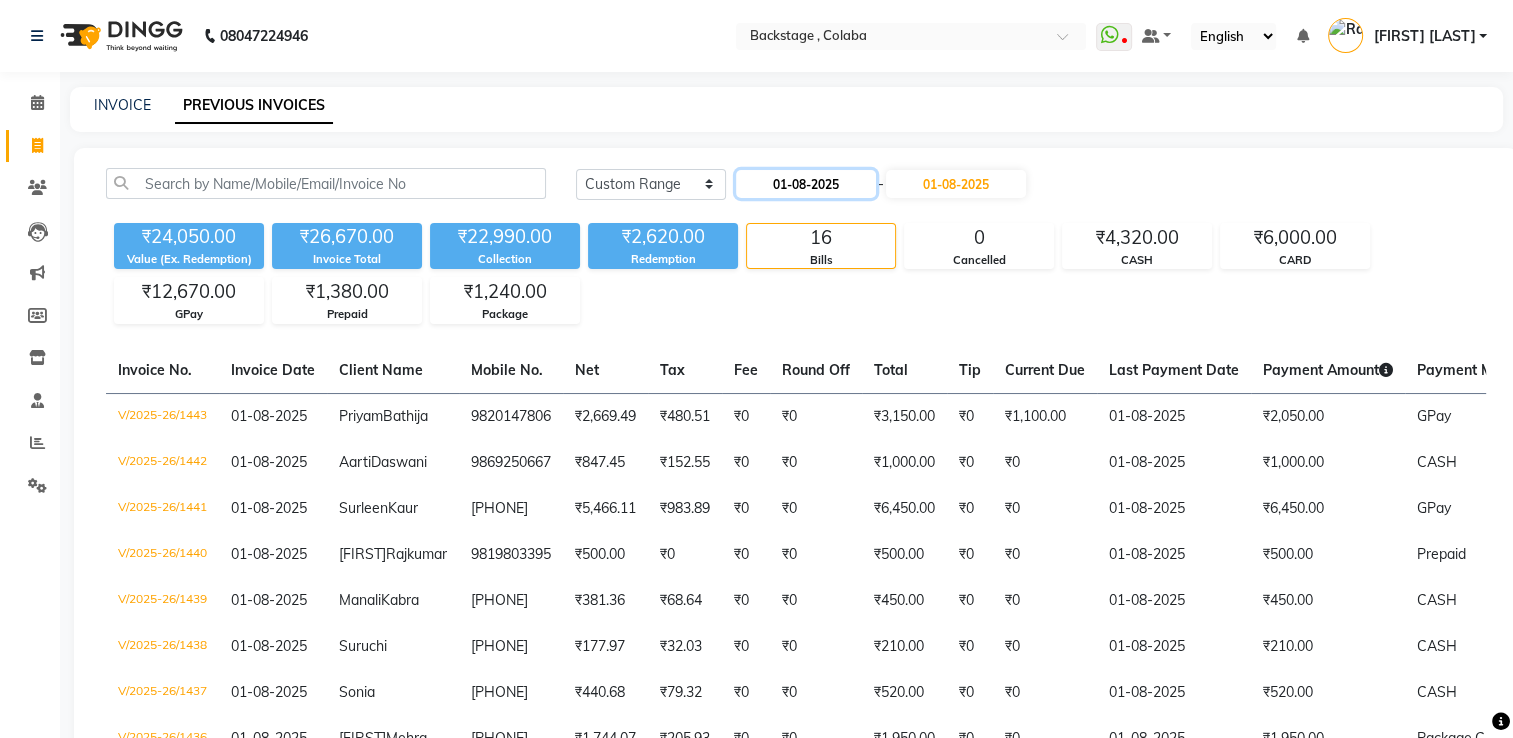 click on "01-08-2025" 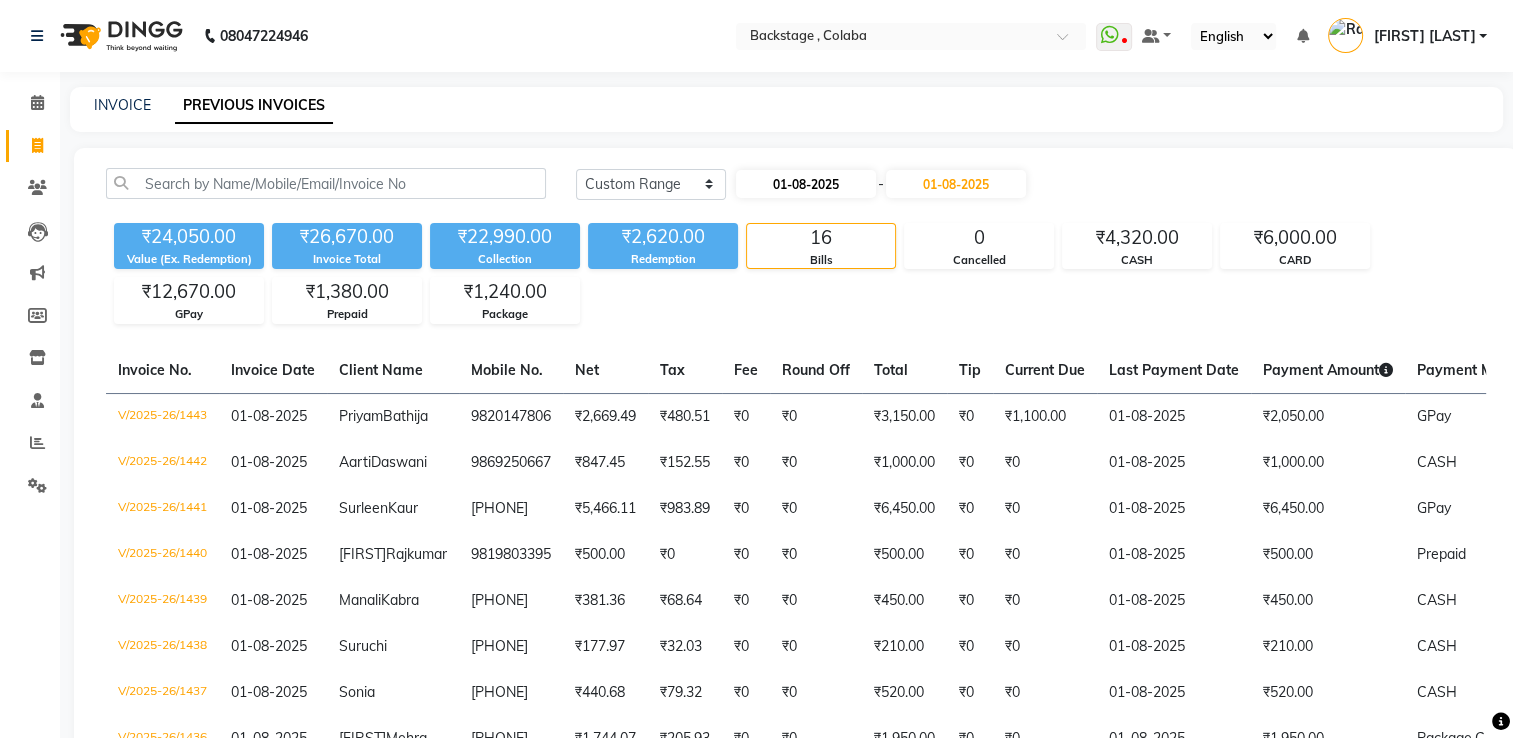 select on "8" 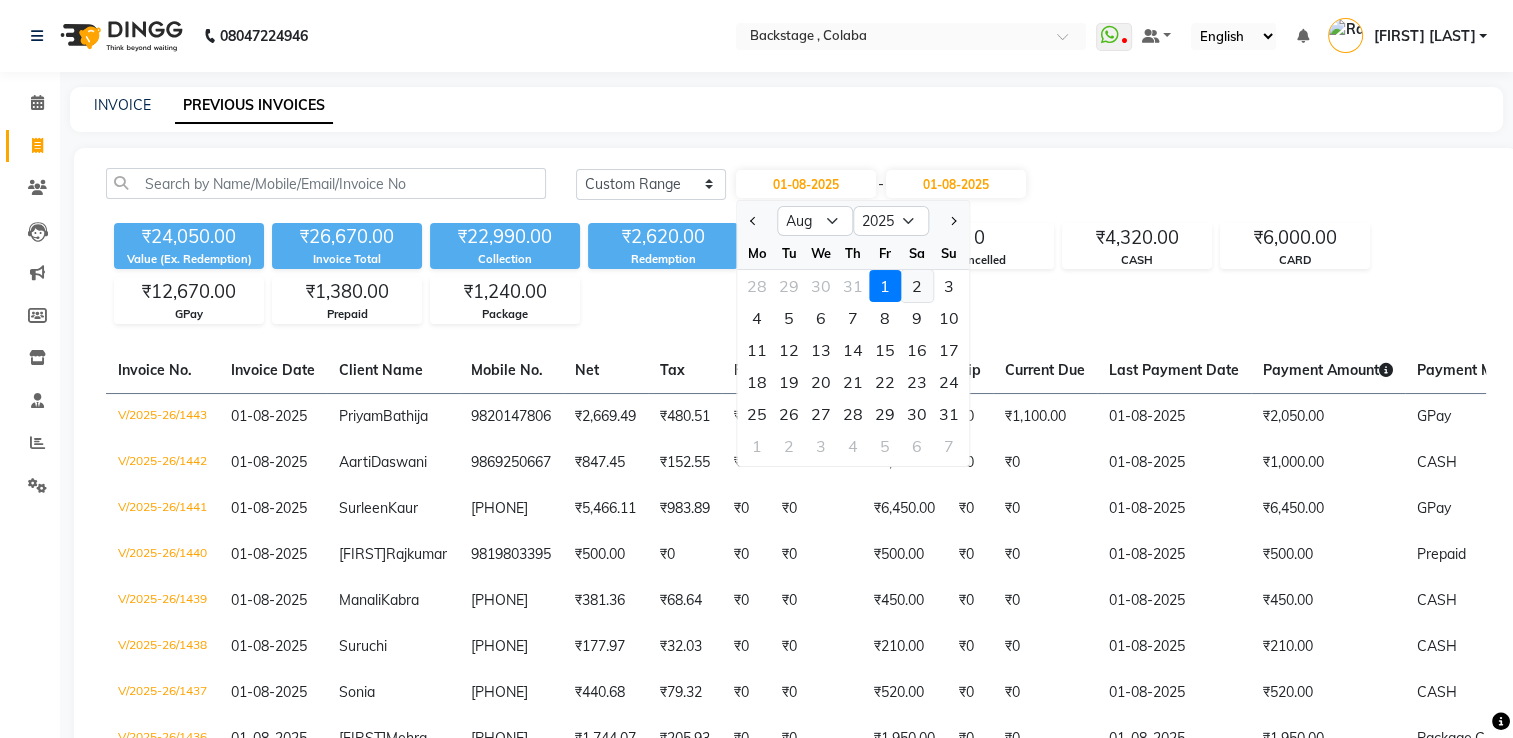 click on "2" 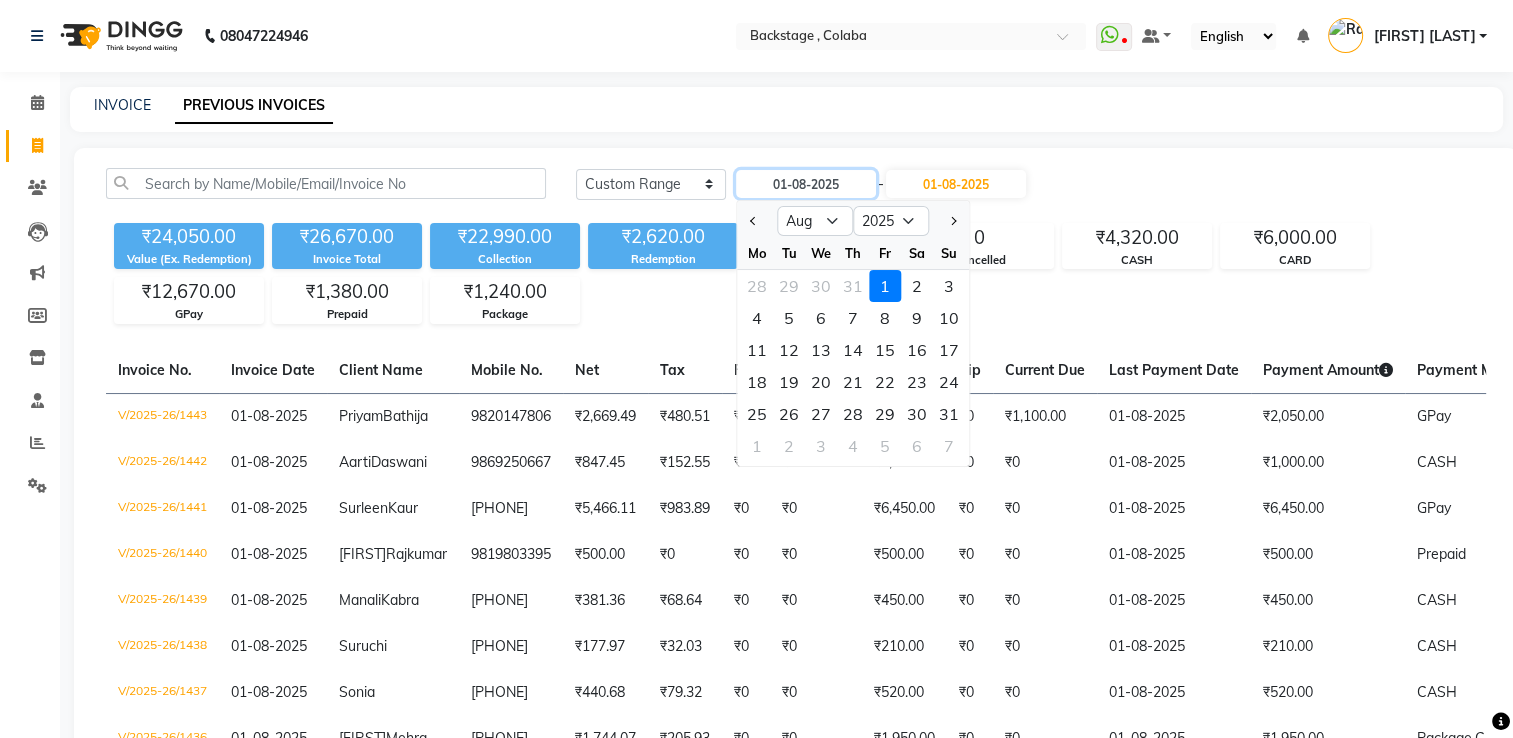 type on "02-08-2025" 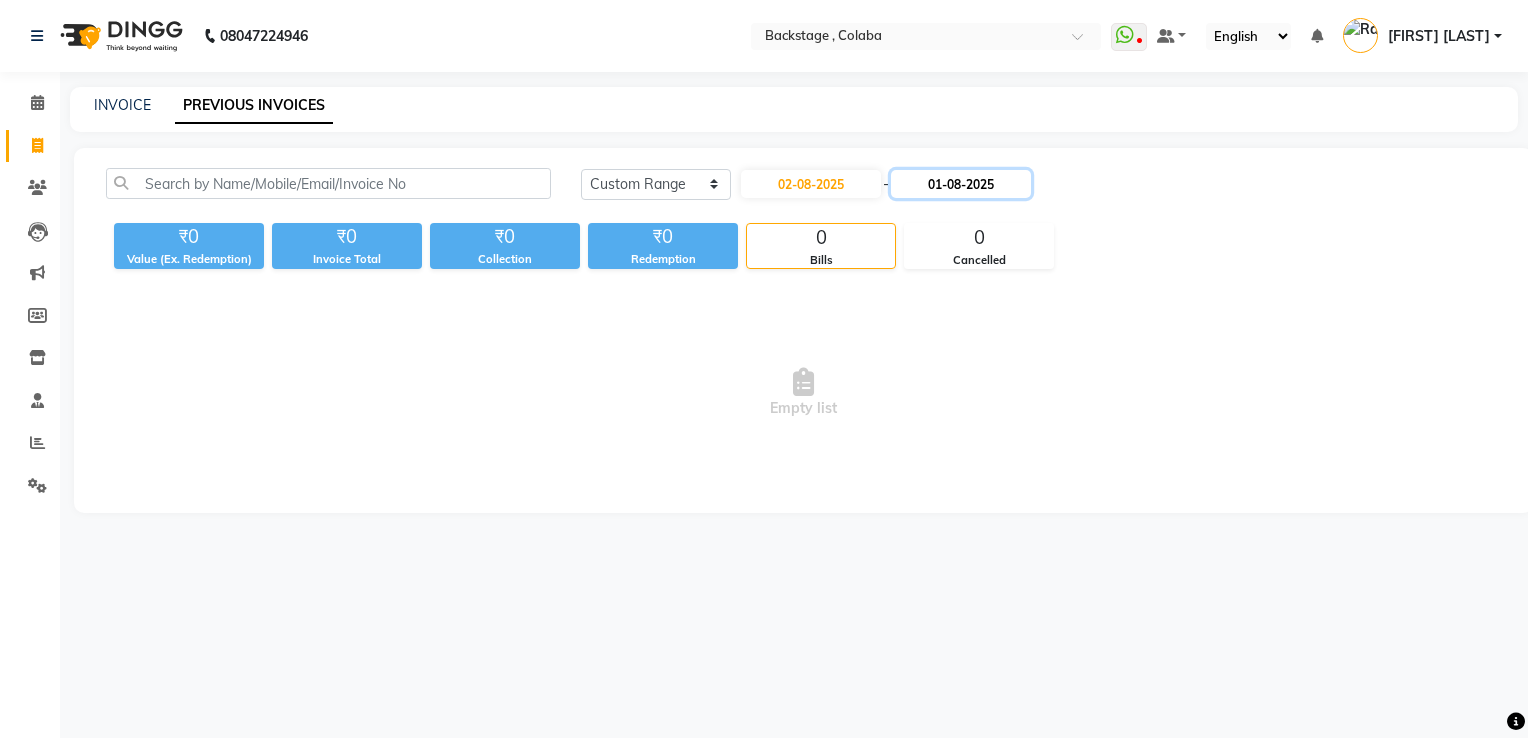 click on "01-08-2025" 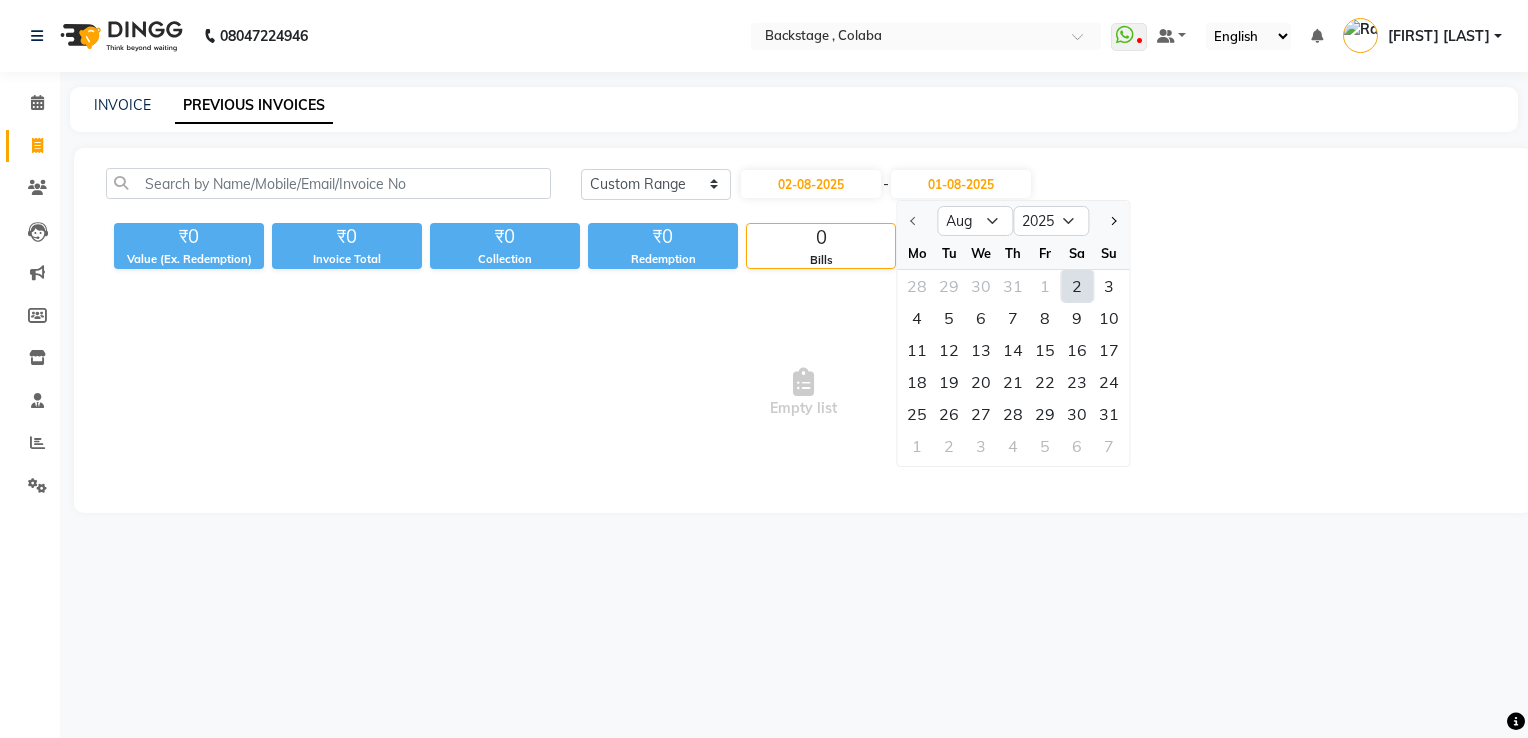 click on "2" 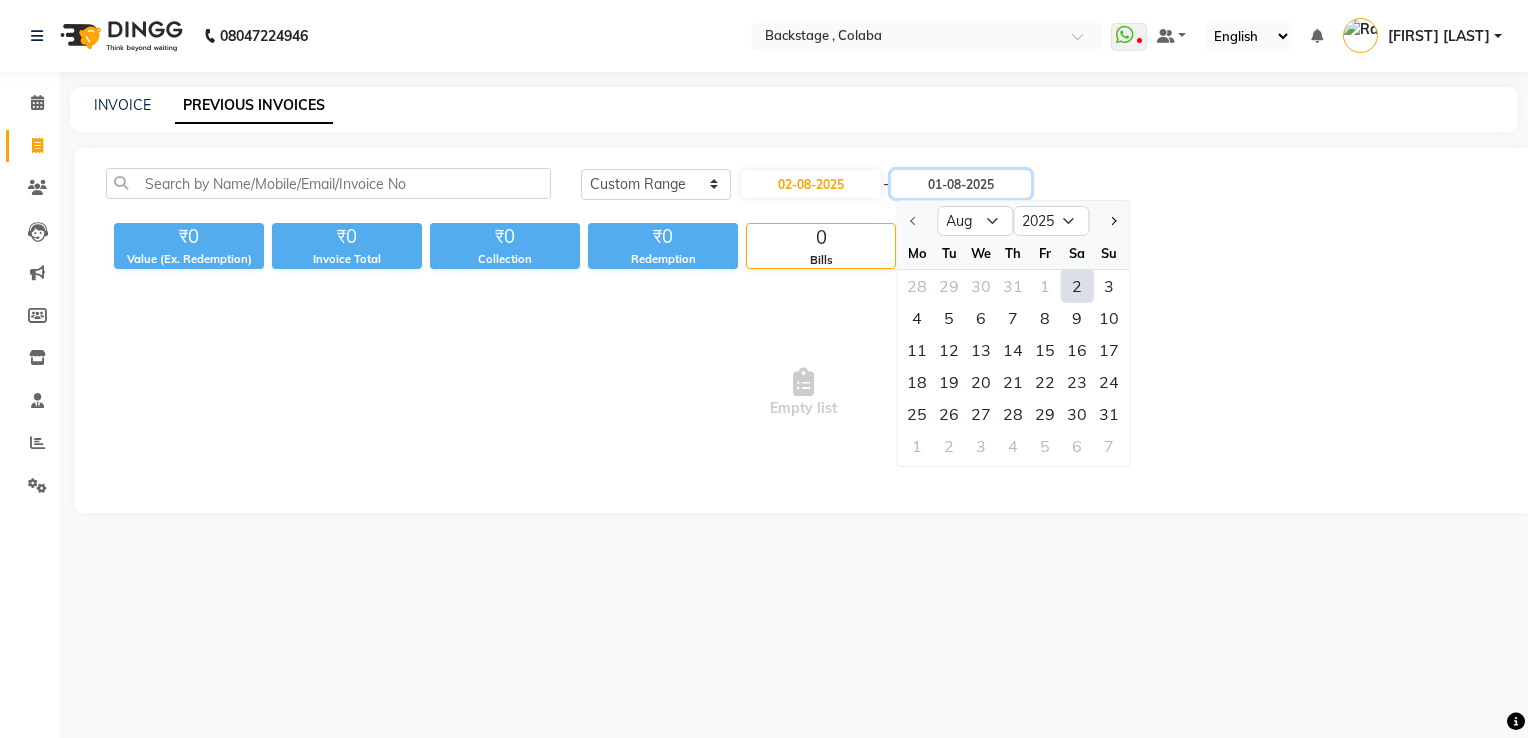 type on "02-08-2025" 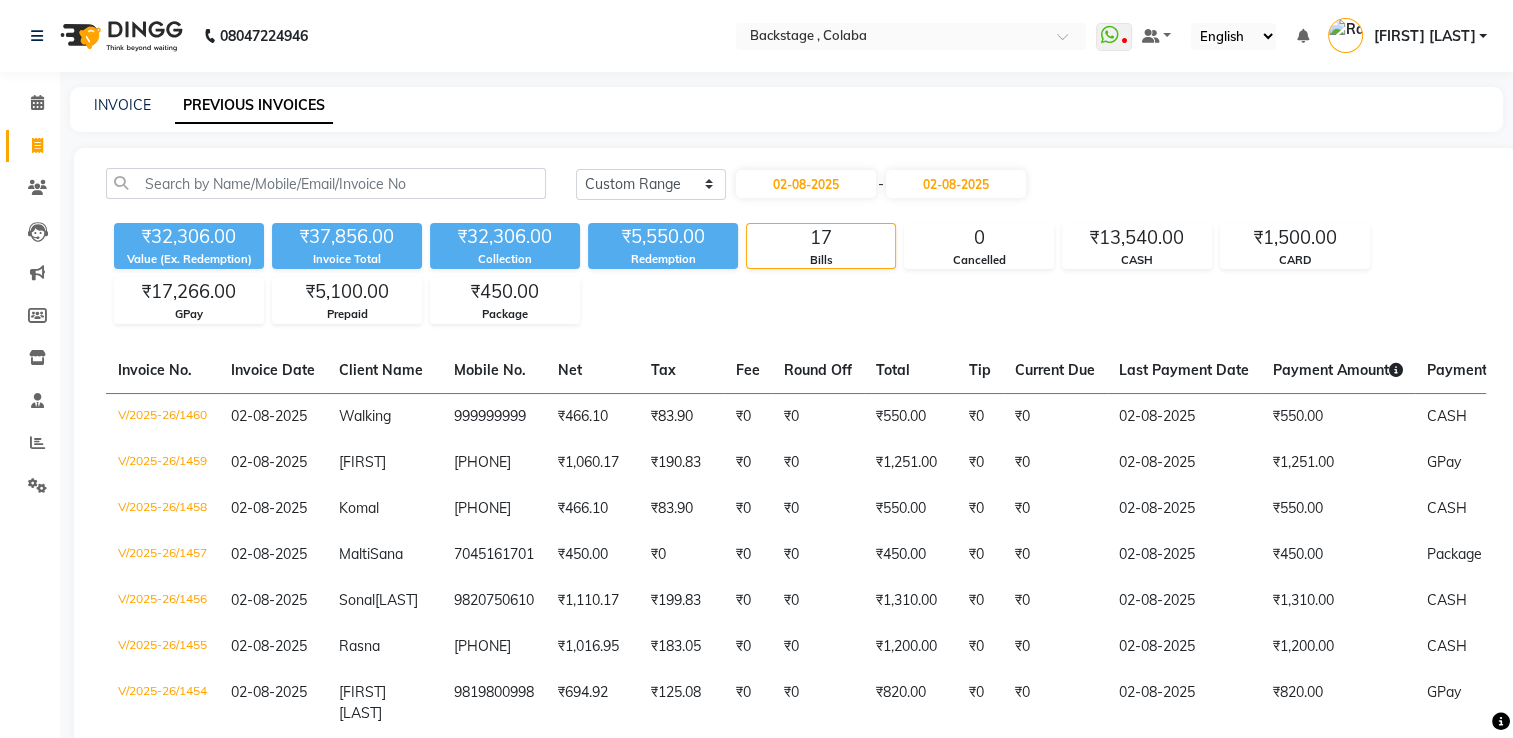 click on "₹32,306.00 Value (Ex. Redemption) ₹37,856.00 Invoice Total  ₹32,306.00 Collection ₹5,550.00 Redemption 17 Bills 0 Cancelled ₹13,540.00 CASH ₹1,500.00 CARD ₹17,266.00 GPay ₹5,100.00 Prepaid ₹450.00 Package" 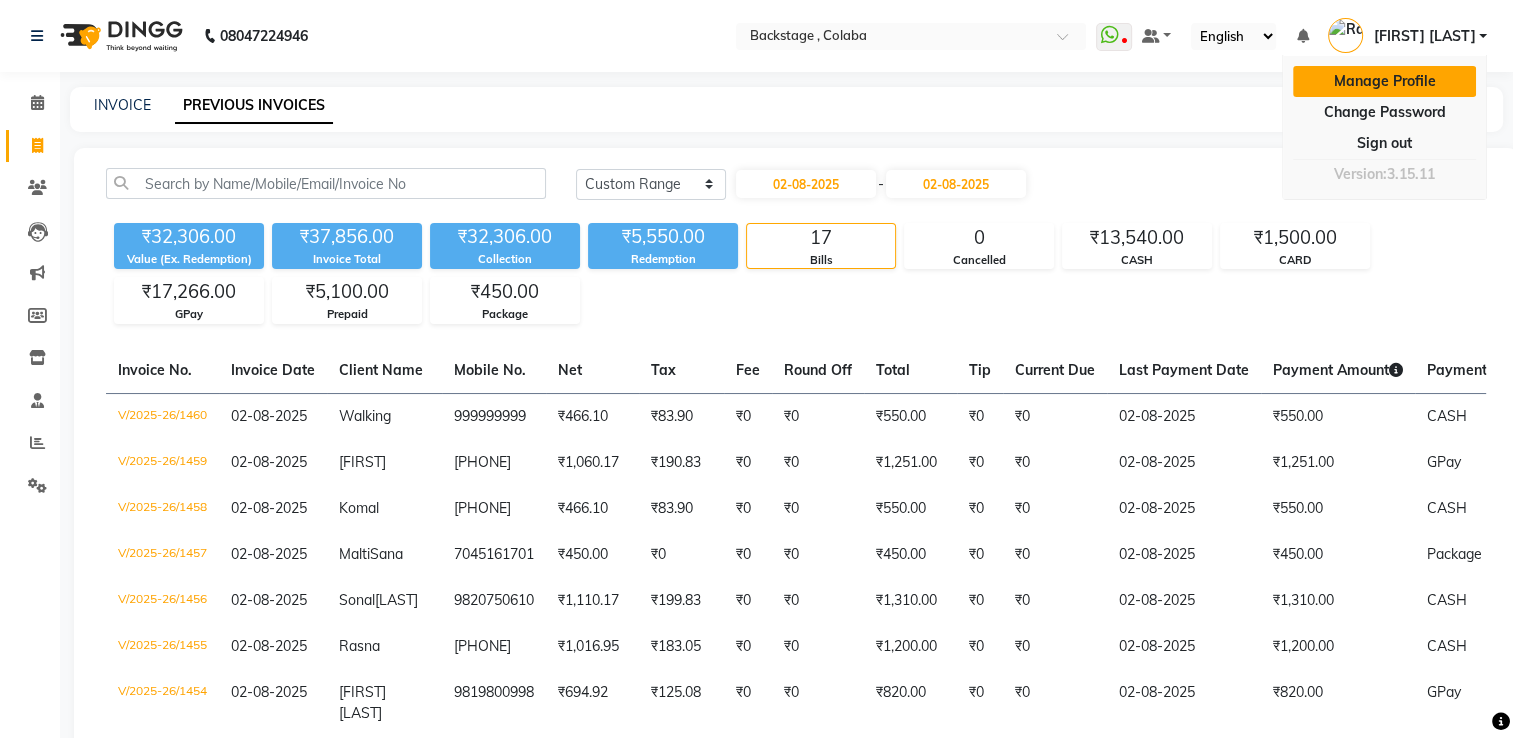 click on "Manage Profile" at bounding box center (1384, 81) 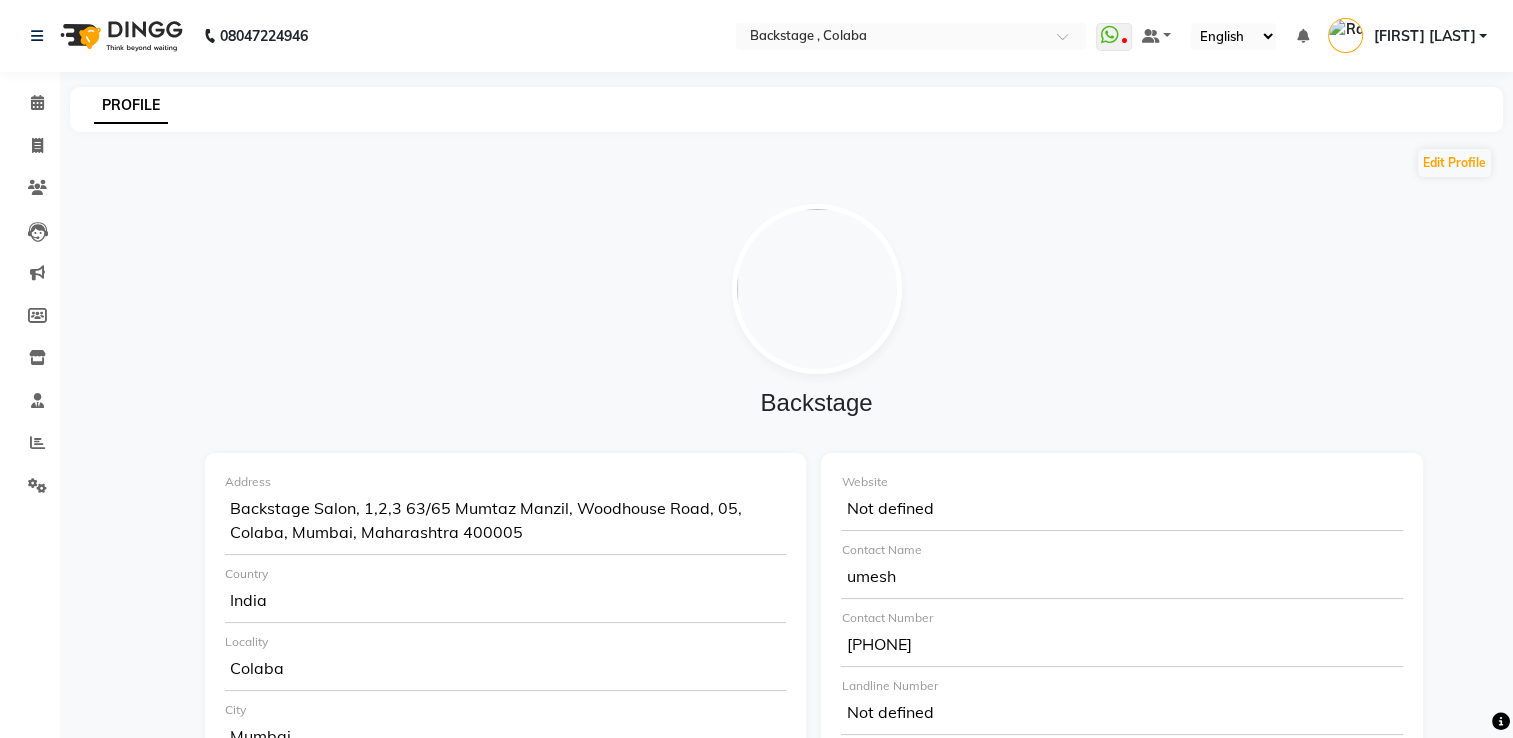 click 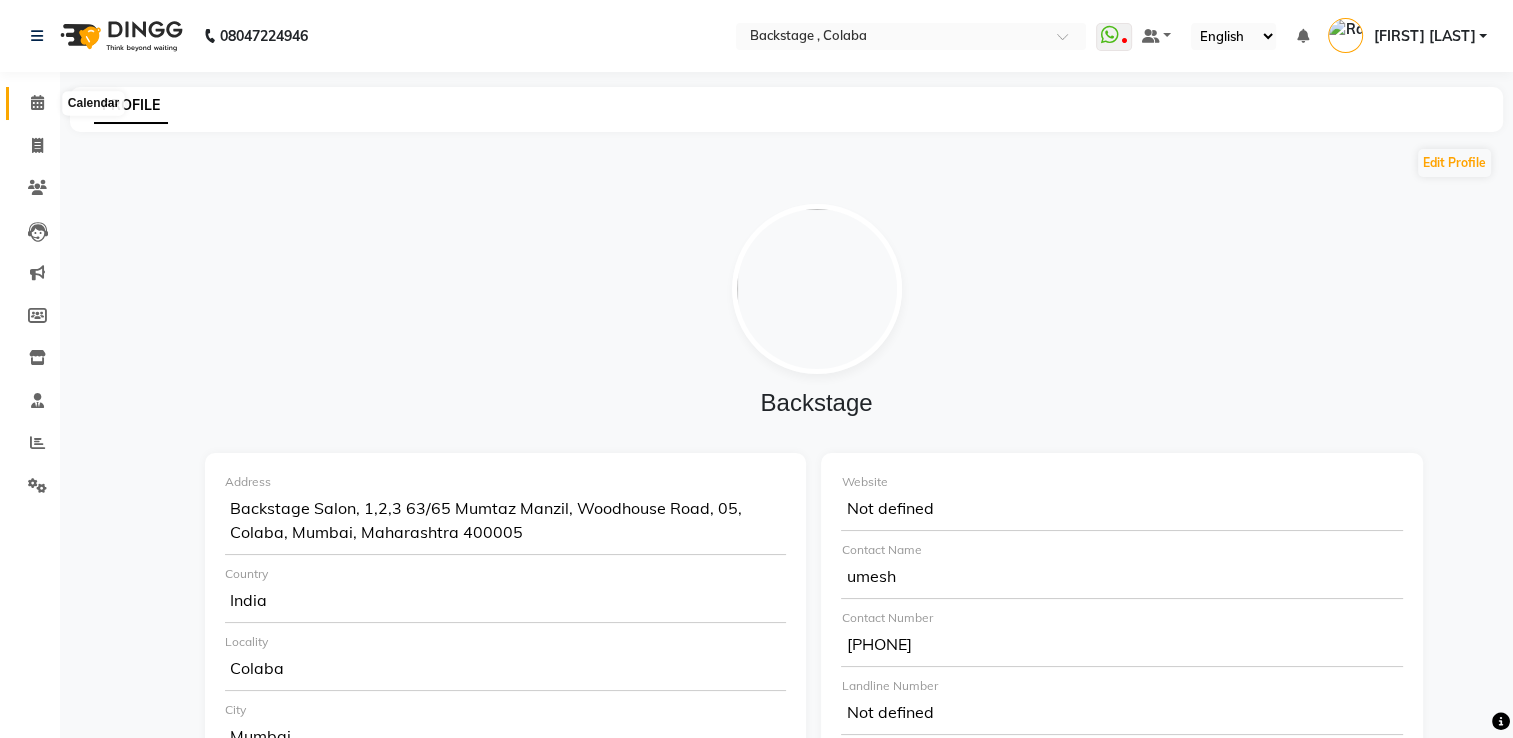 click 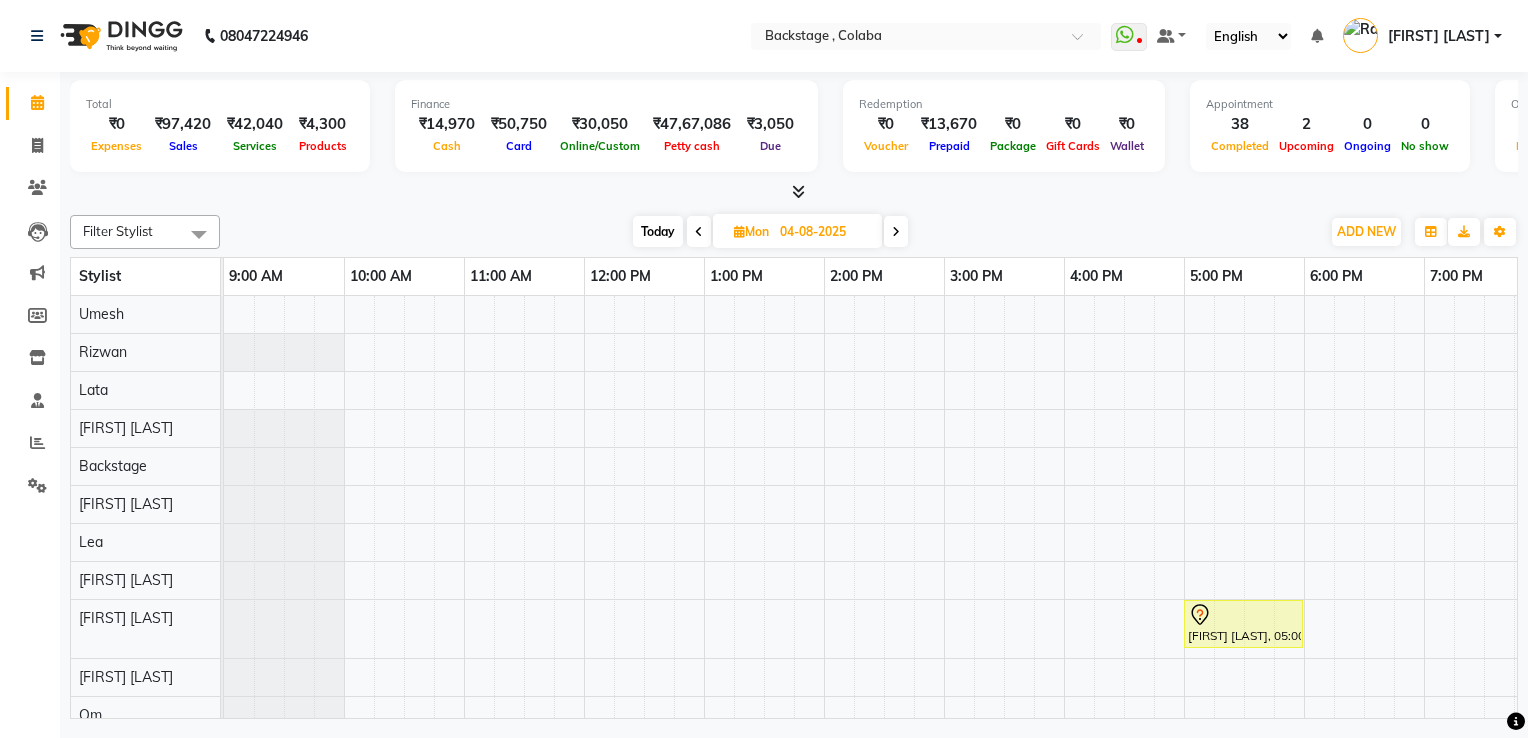 scroll, scrollTop: 0, scrollLeft: 0, axis: both 